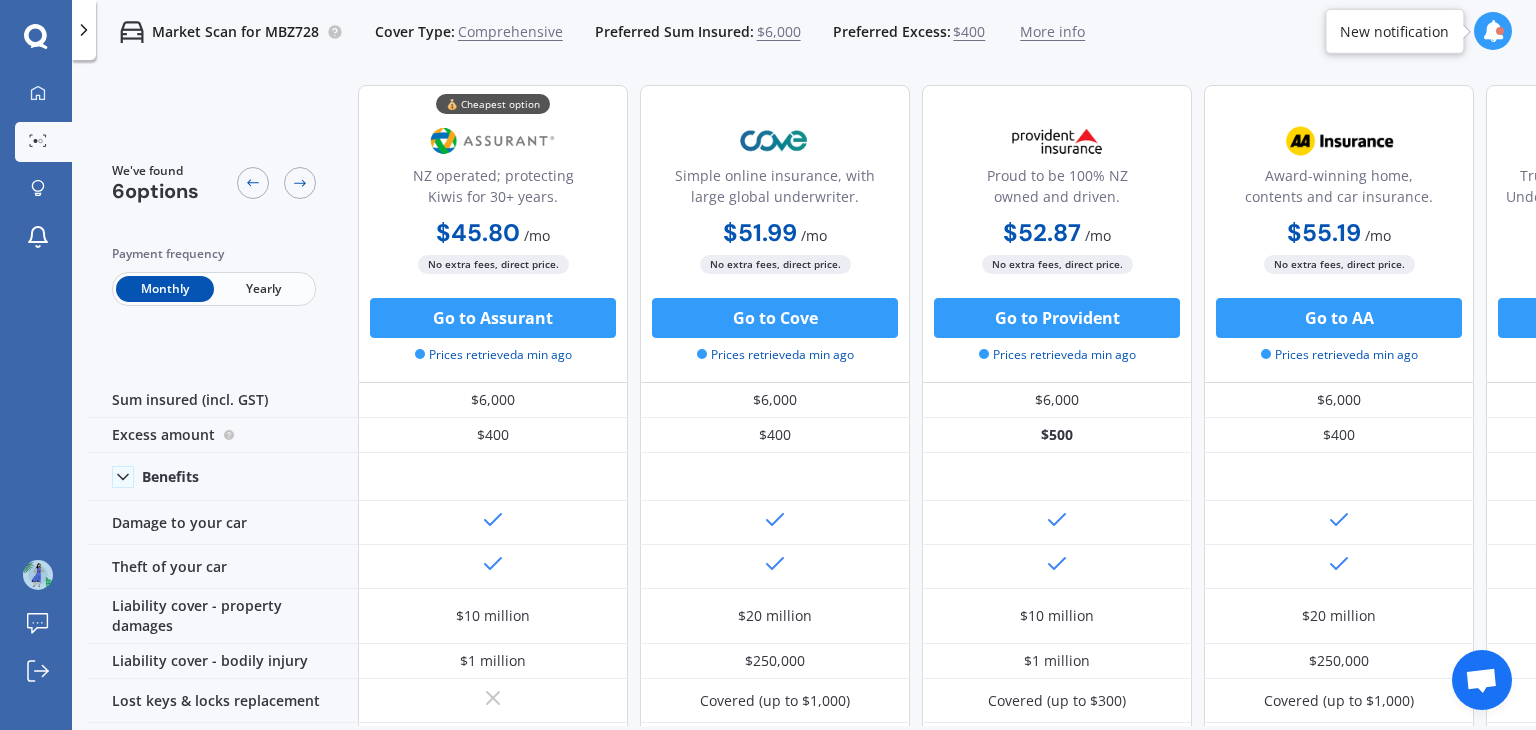 scroll, scrollTop: 0, scrollLeft: 0, axis: both 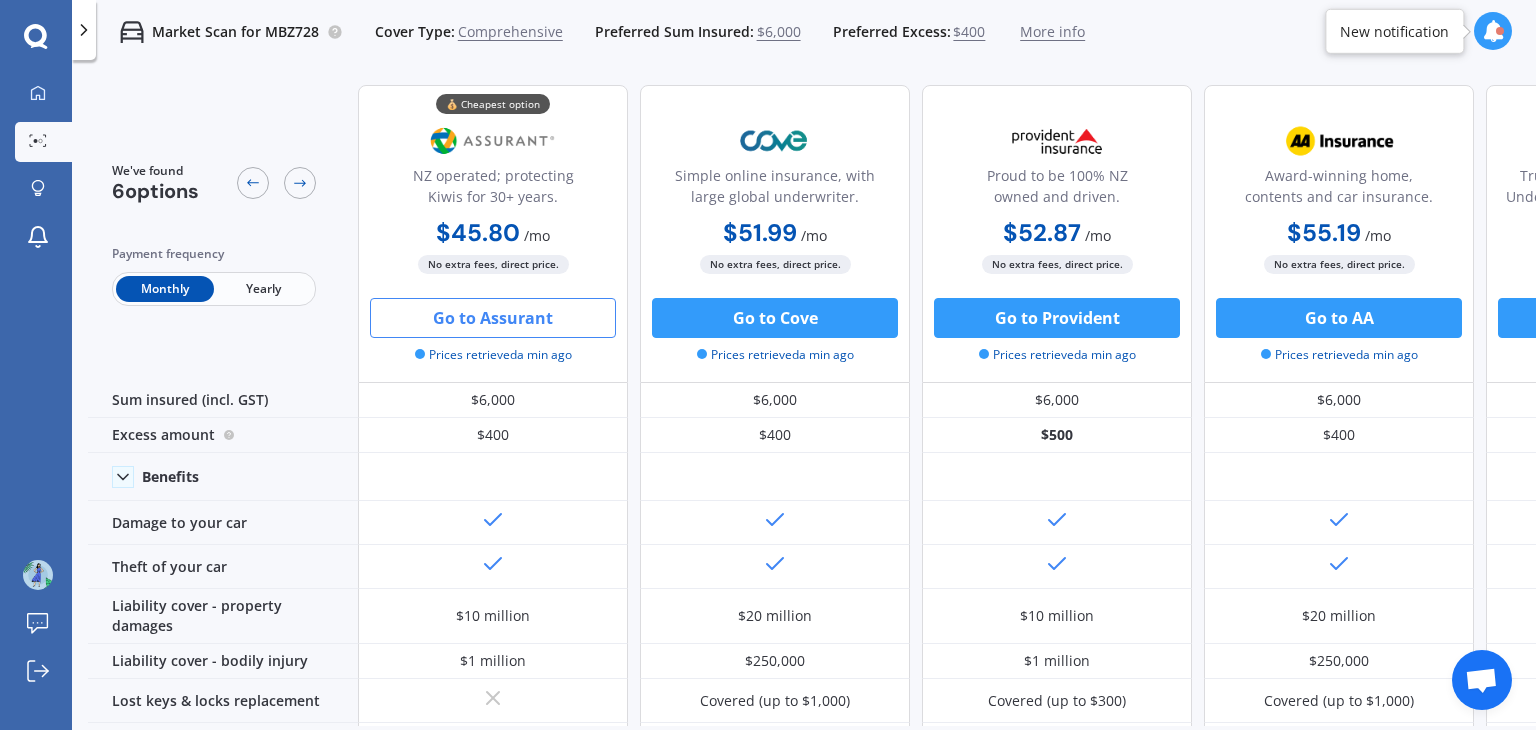 click on "Go to Assurant" at bounding box center [493, 318] 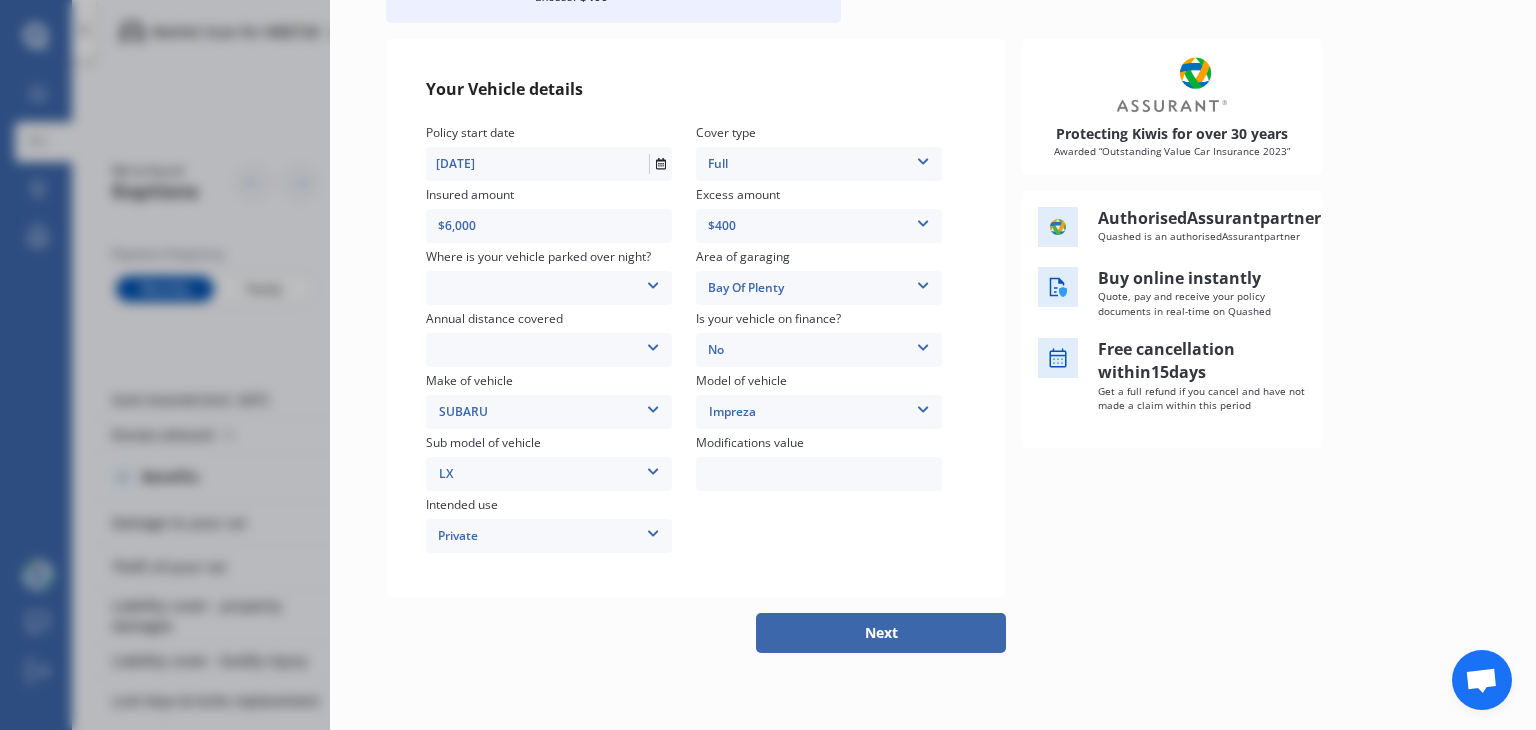 scroll, scrollTop: 202, scrollLeft: 0, axis: vertical 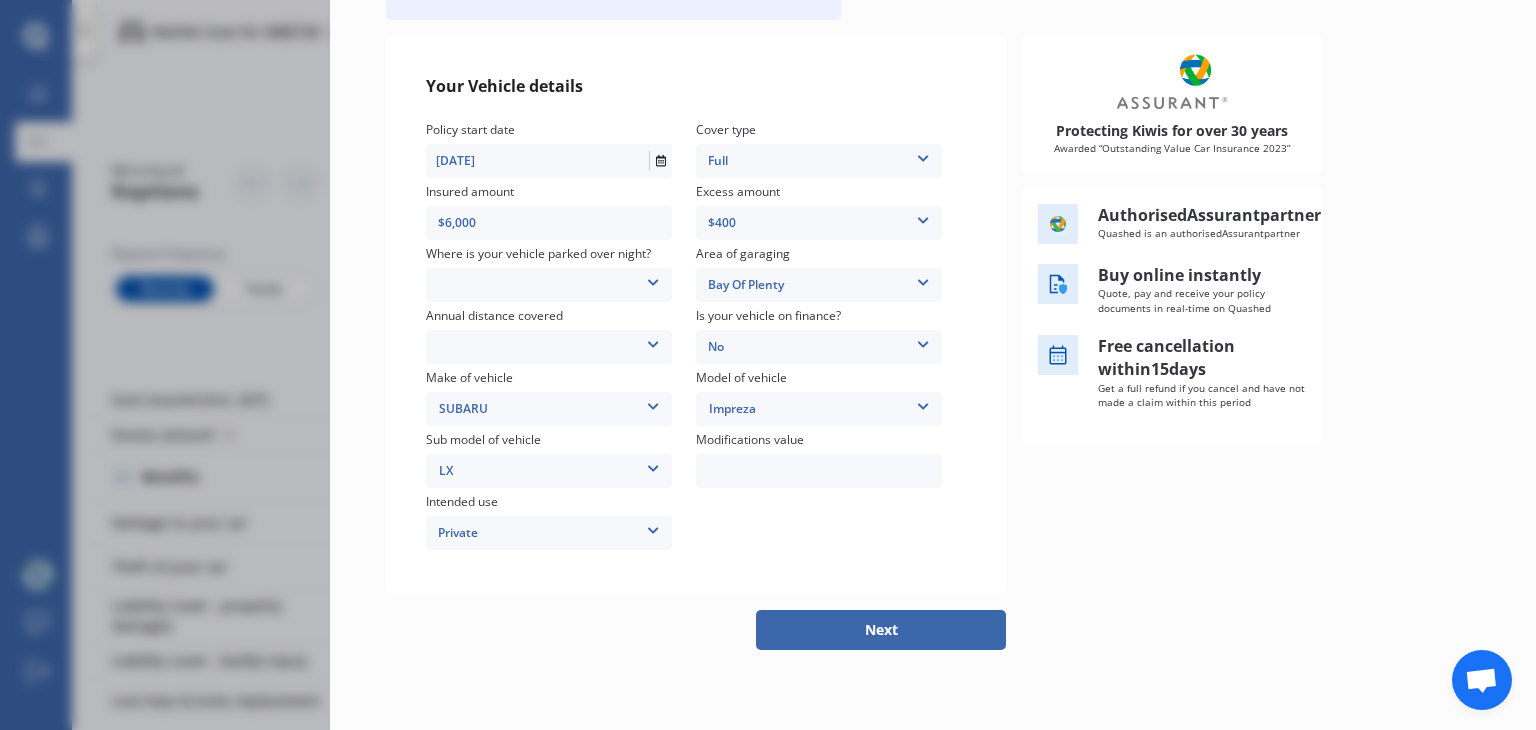 click at bounding box center [653, 279] 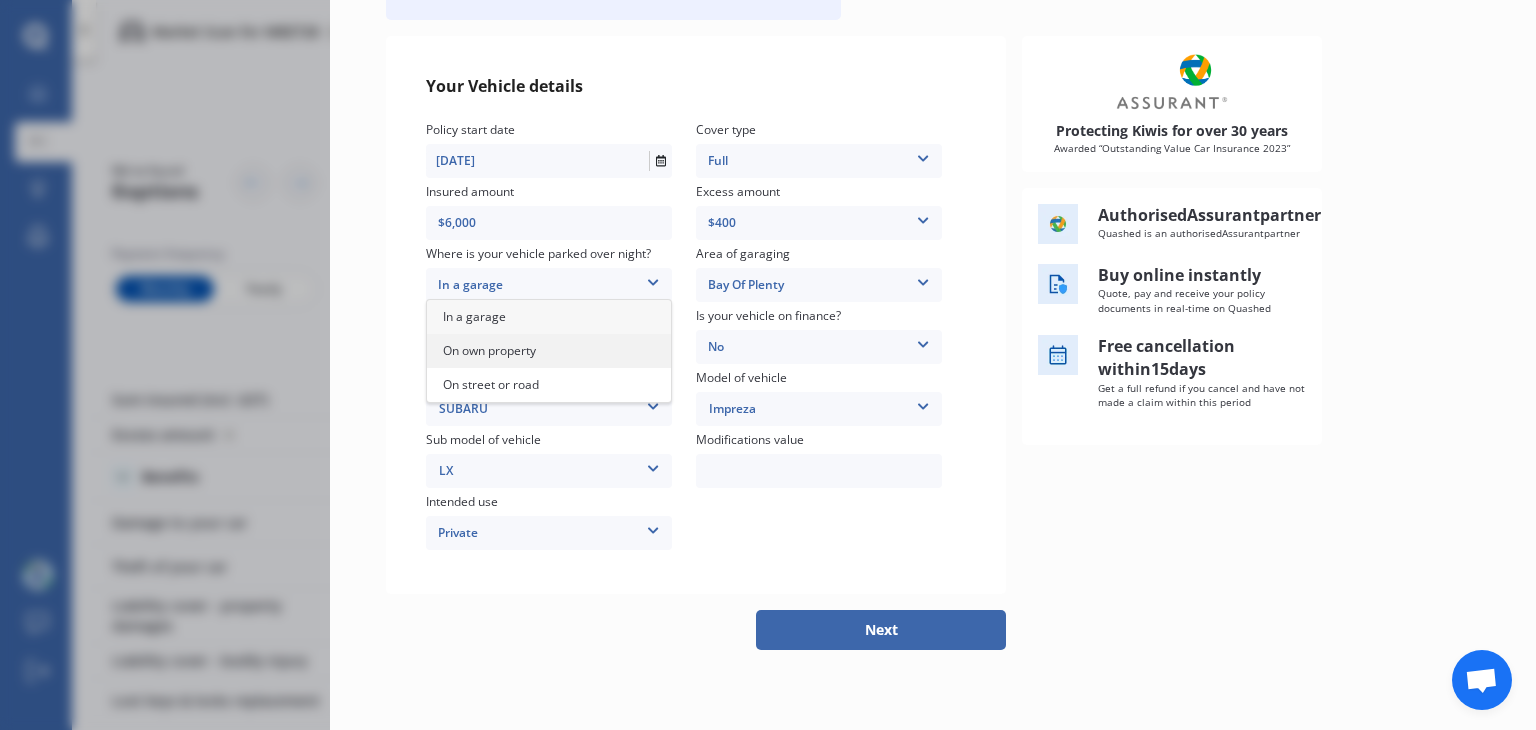 click on "On own property" at bounding box center [489, 350] 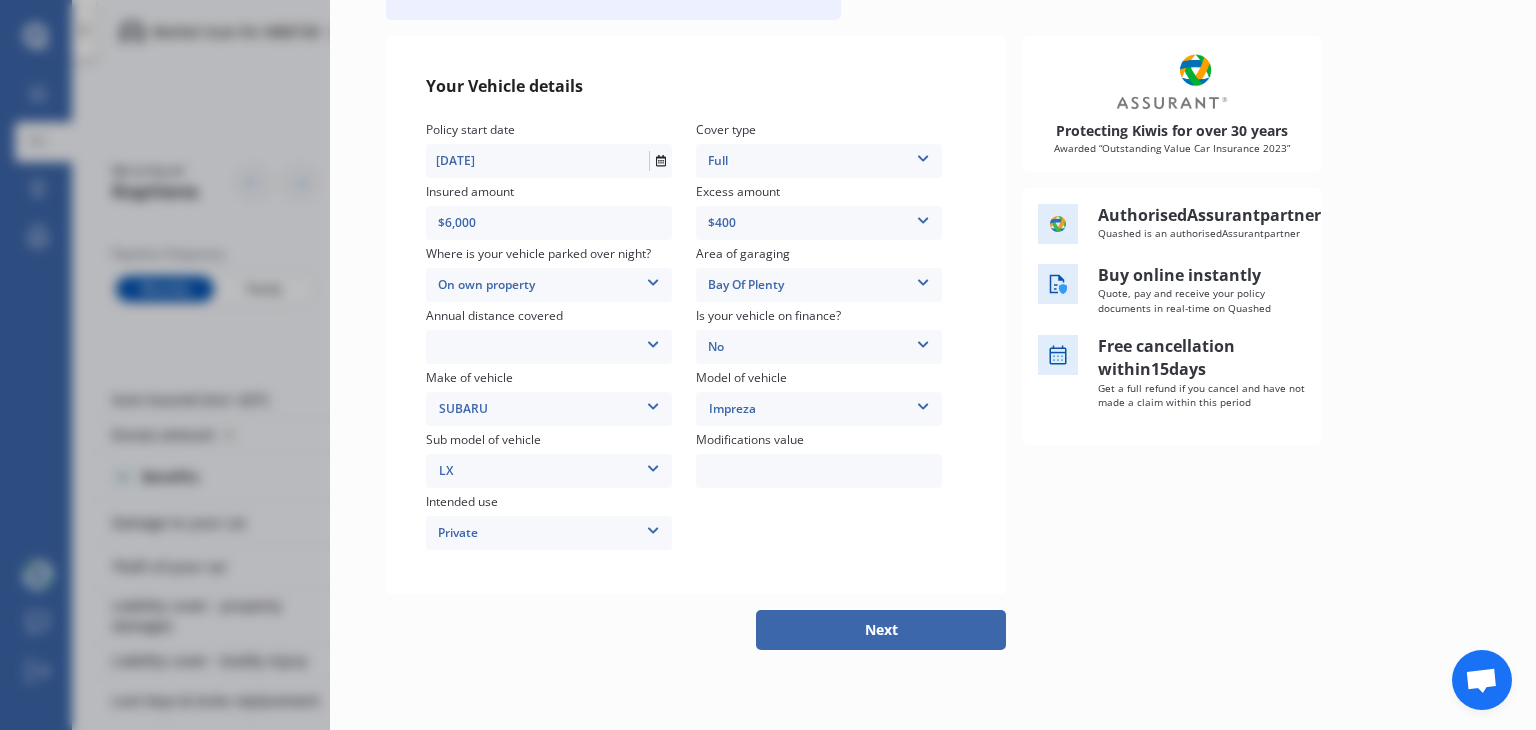 click at bounding box center (653, 341) 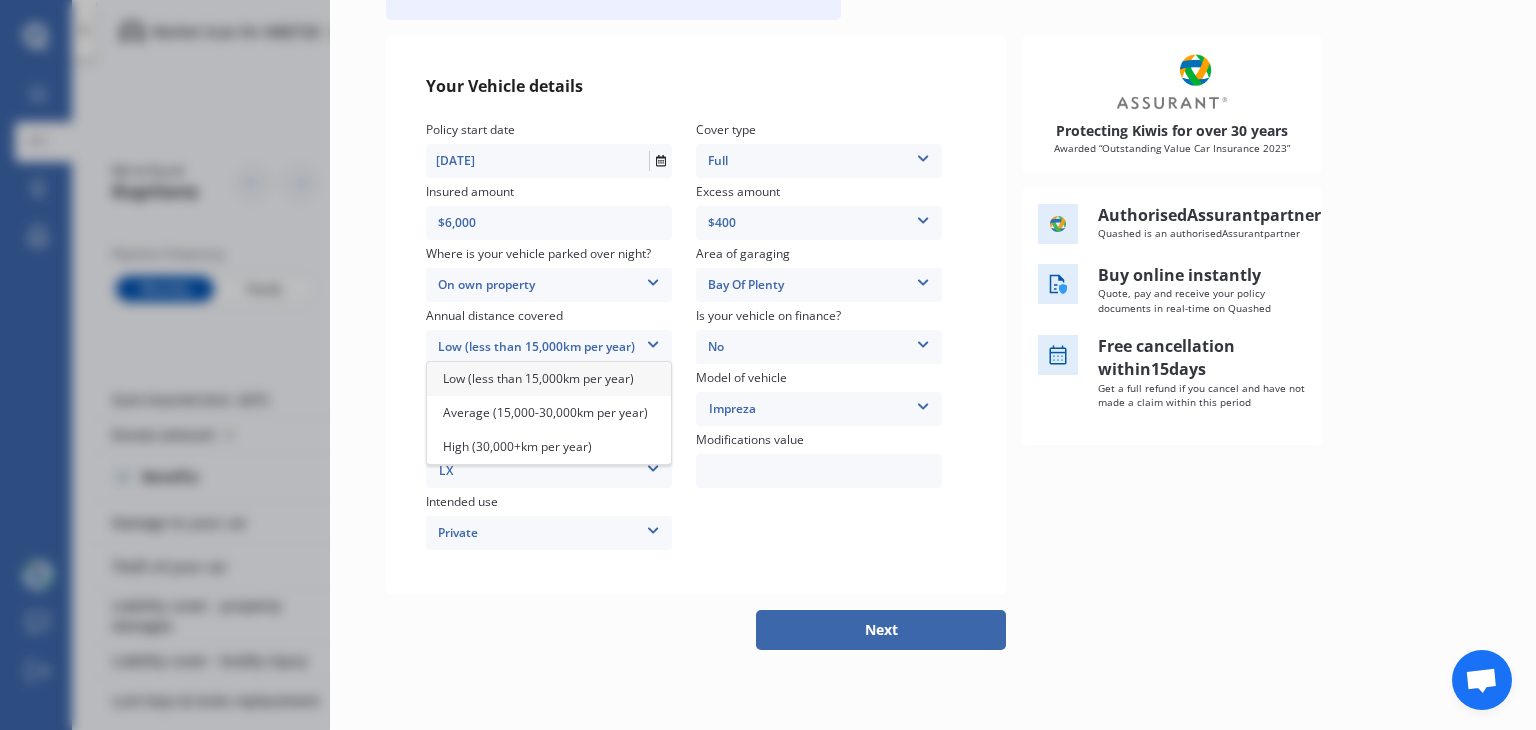 click on "Low (less than 15,000km per year)" at bounding box center (538, 378) 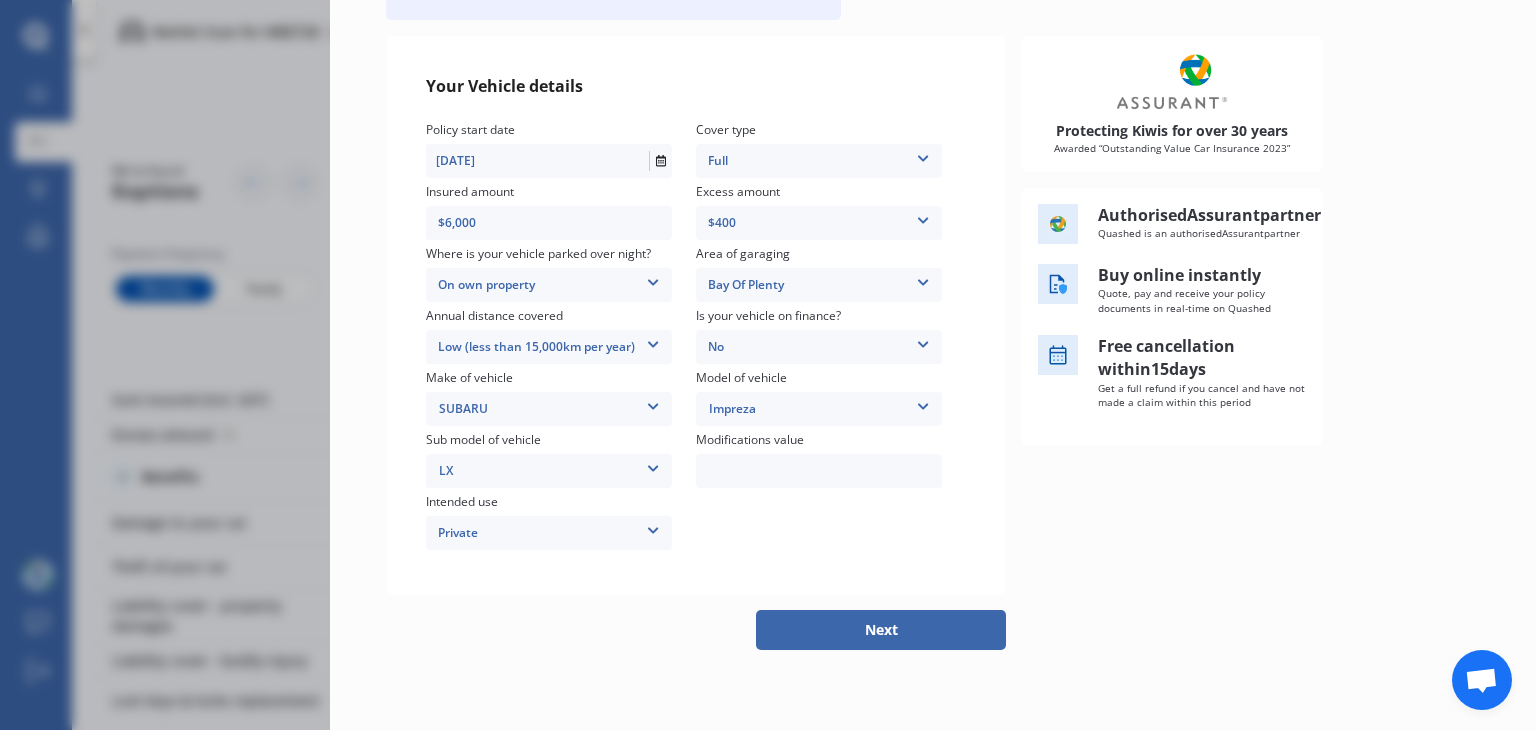 click on "LX" at bounding box center [550, 471] 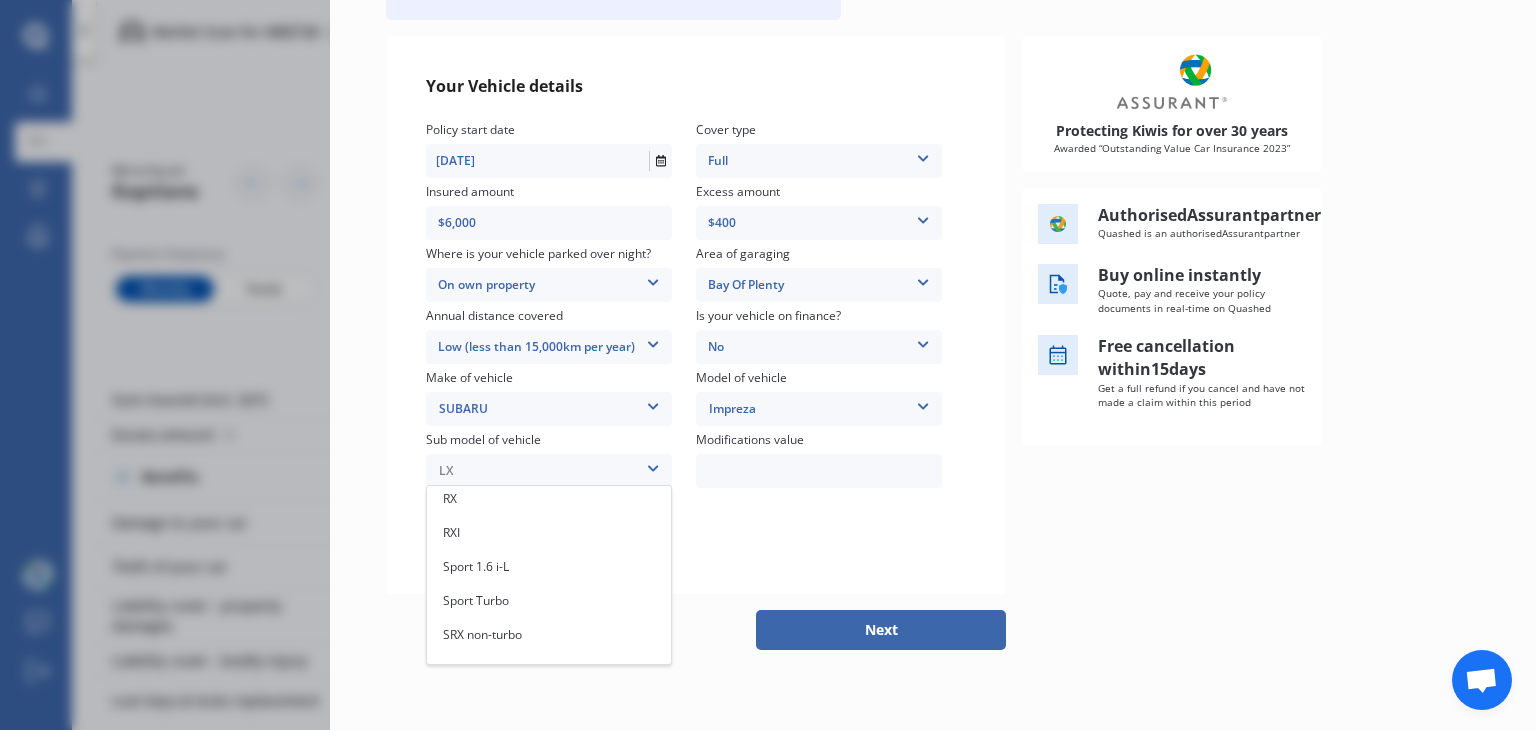 scroll, scrollTop: 648, scrollLeft: 0, axis: vertical 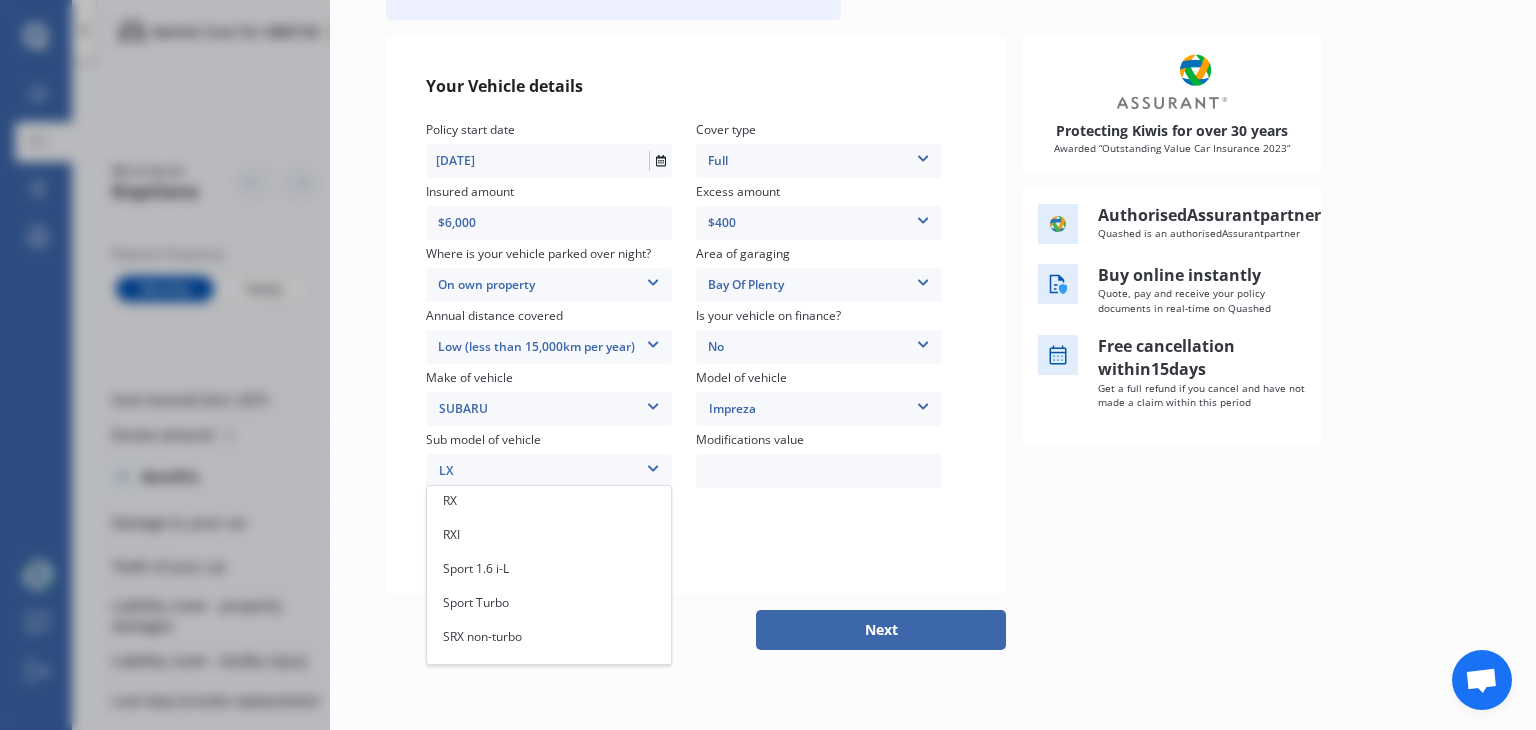 click on "Policy start date [DATE] Cover type Full 3rd Party 3rd Party Fire & Theft Full Insured amount $6,000 Excess amount $400 $400 $900 $1,400 Where is your vehicle parked over night? On own property In a garage On own property On street or road Area of garaging [GEOGRAPHIC_DATA] [GEOGRAPHIC_DATA] [GEOGRAPHIC_DATA] [GEOGRAPHIC_DATA] / [PERSON_NAME] / [GEOGRAPHIC_DATA] [GEOGRAPHIC_DATA] [GEOGRAPHIC_DATA] [GEOGRAPHIC_DATA] [GEOGRAPHIC_DATA] / [GEOGRAPHIC_DATA] / [GEOGRAPHIC_DATA] [GEOGRAPHIC_DATA] / [GEOGRAPHIC_DATA] [GEOGRAPHIC_DATA] [GEOGRAPHIC_DATA] [GEOGRAPHIC_DATA] [GEOGRAPHIC_DATA] [GEOGRAPHIC_DATA] [GEOGRAPHIC_DATA] [GEOGRAPHIC_DATA] / [GEOGRAPHIC_DATA] [GEOGRAPHIC_DATA] [GEOGRAPHIC_DATA] [GEOGRAPHIC_DATA] [GEOGRAPHIC_DATA] [GEOGRAPHIC_DATA] [GEOGRAPHIC_DATA] Annual distance covered Low (less than 15,000km per year) Low (less than 15,000km per year) Average (15,000-30,000km per year) High (30,000+km per year) Is your vehicle on finance? No No Yes Make of vehicle SUBARU AC ALFA ROMEO ASTON [PERSON_NAME] AUDI AUSTIN BEDFORD Bentley BMW BYD CADILLAC CAN-AM CHERY CHEVROLET CHRYSLER Citroen CRUISEAIR CUPRA DAEWOO DAIHATSU DAIMLER DAMON DIAHATSU DODGE EXOCET FACTORY FIVE FERRARI FIAT Fiord FLEETWOOD FORD" at bounding box center (696, 337) 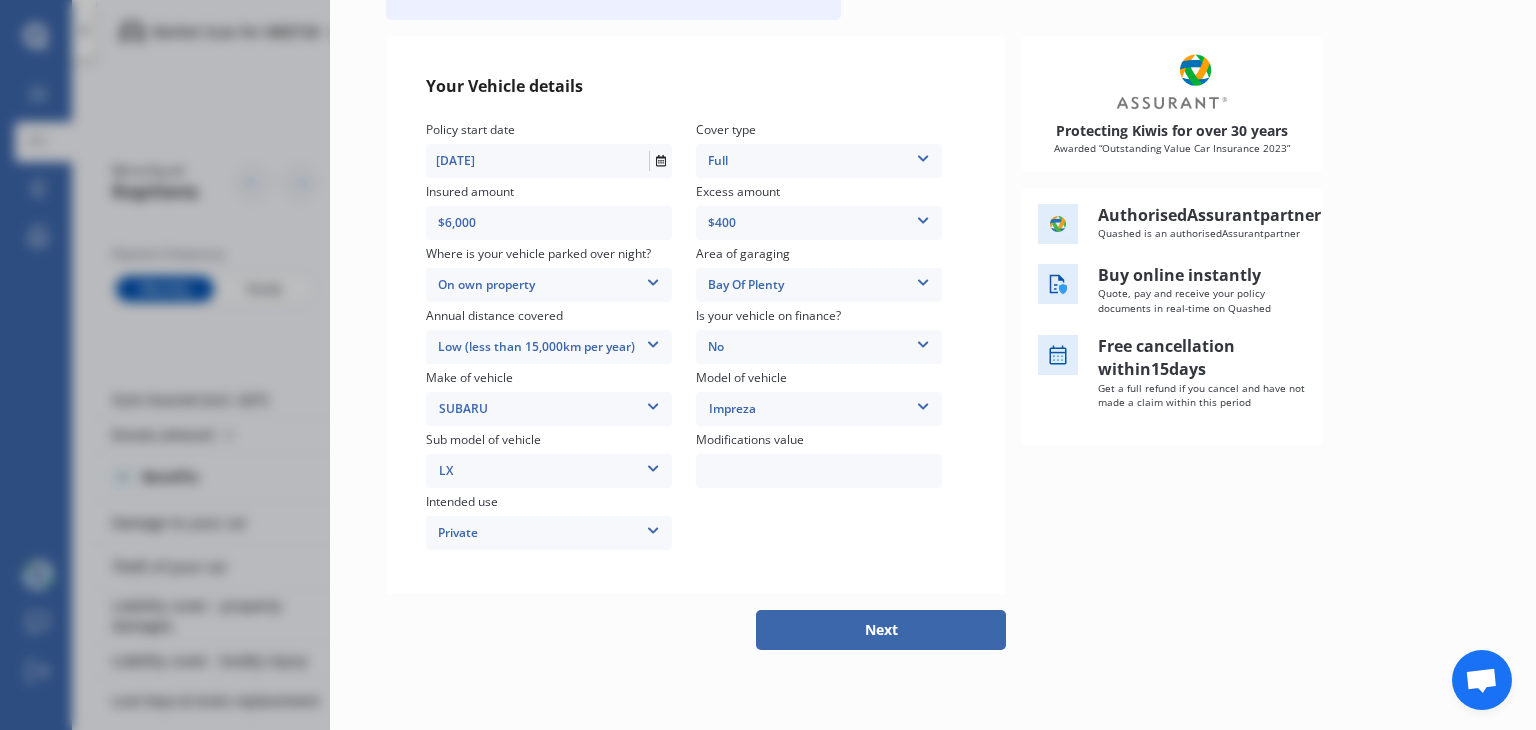 click on "Next" at bounding box center [881, 630] 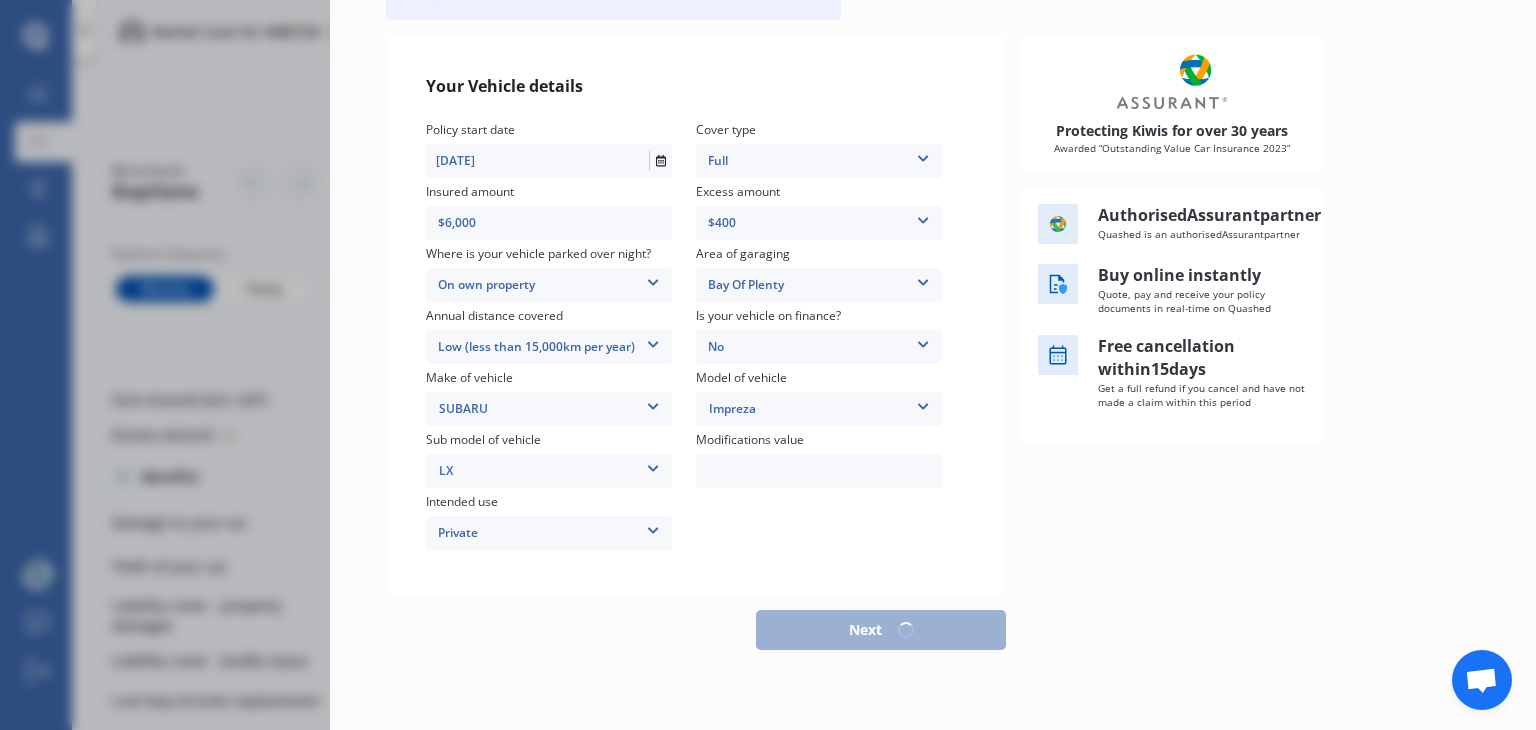 scroll, scrollTop: 202, scrollLeft: 0, axis: vertical 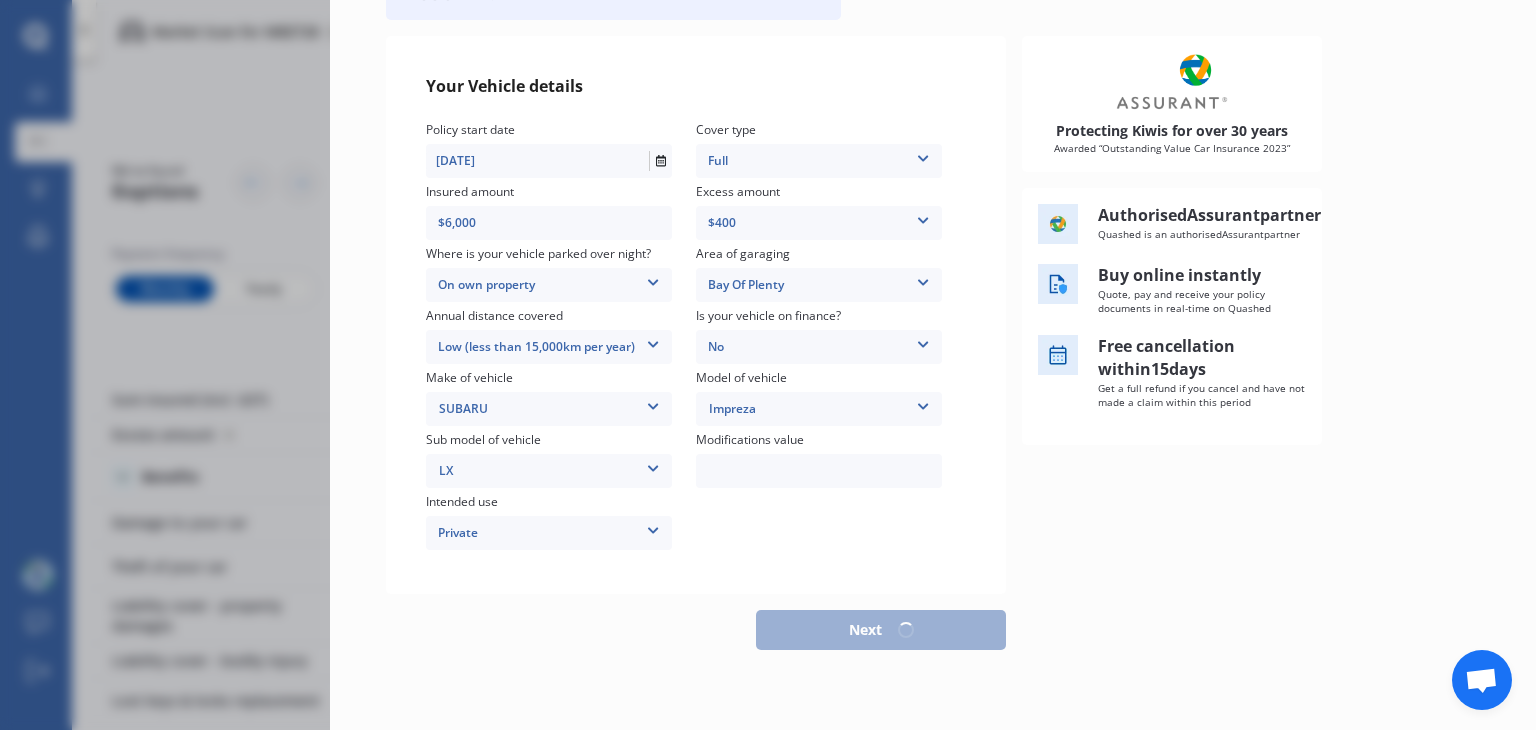 select on "10" 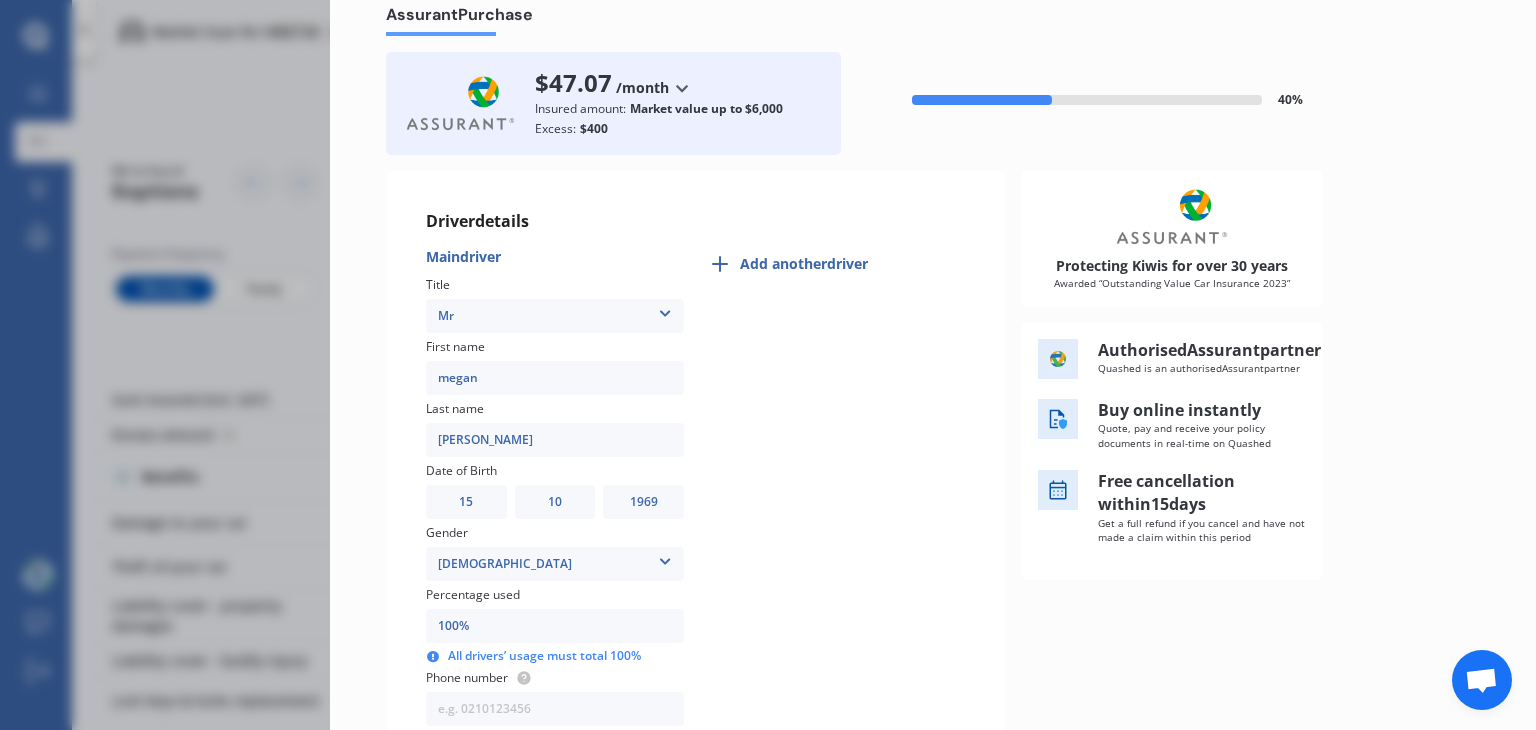 scroll, scrollTop: 68, scrollLeft: 0, axis: vertical 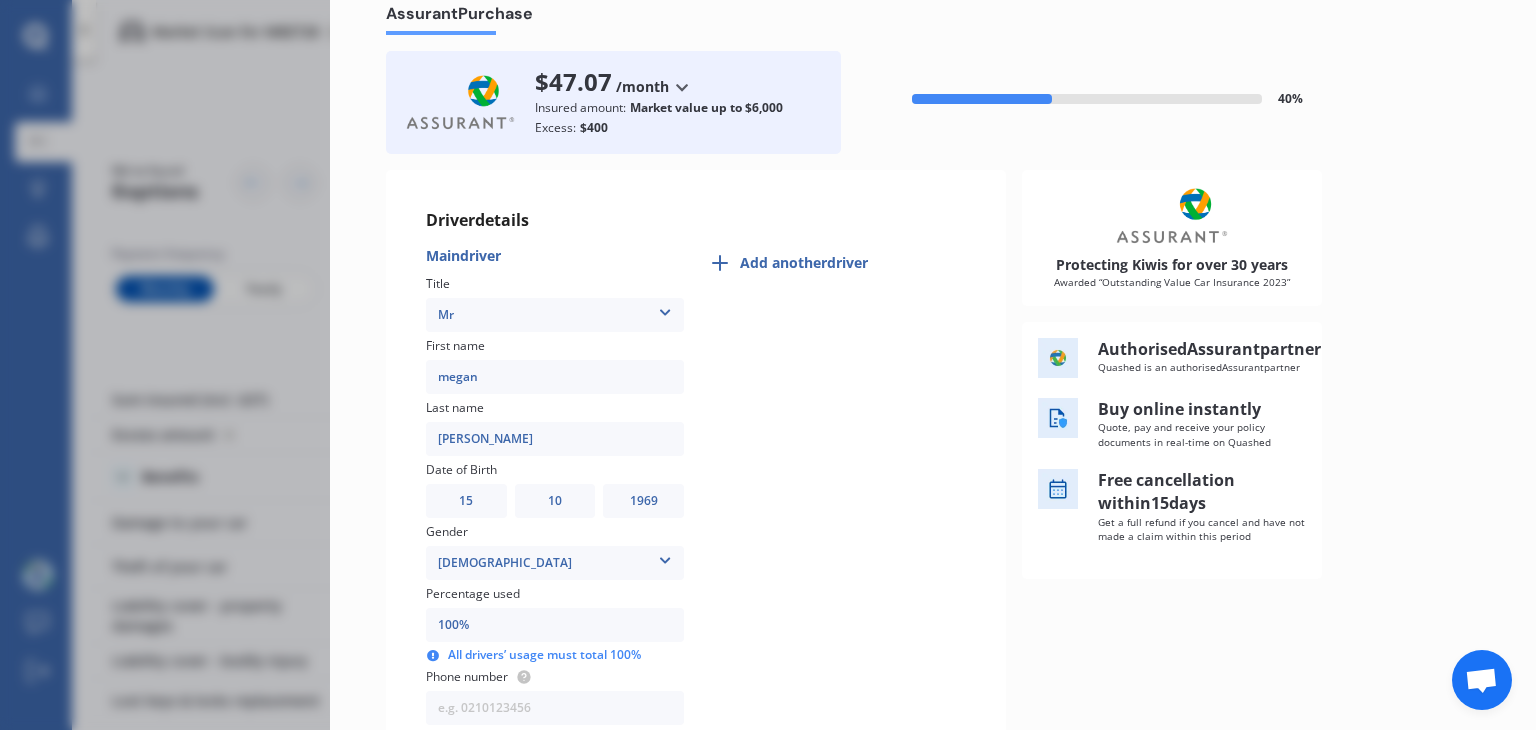 click on "megan" at bounding box center [555, 377] 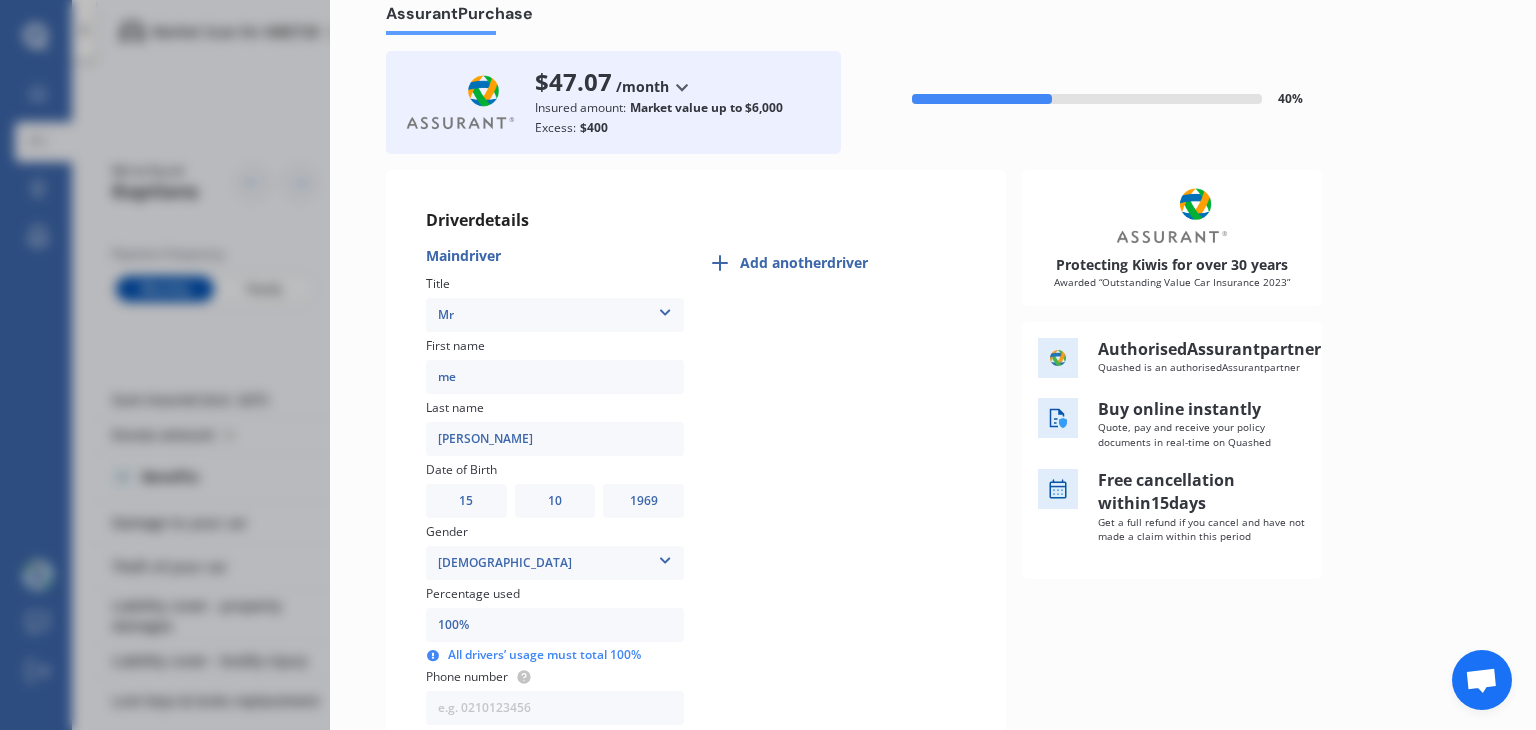 type on "m" 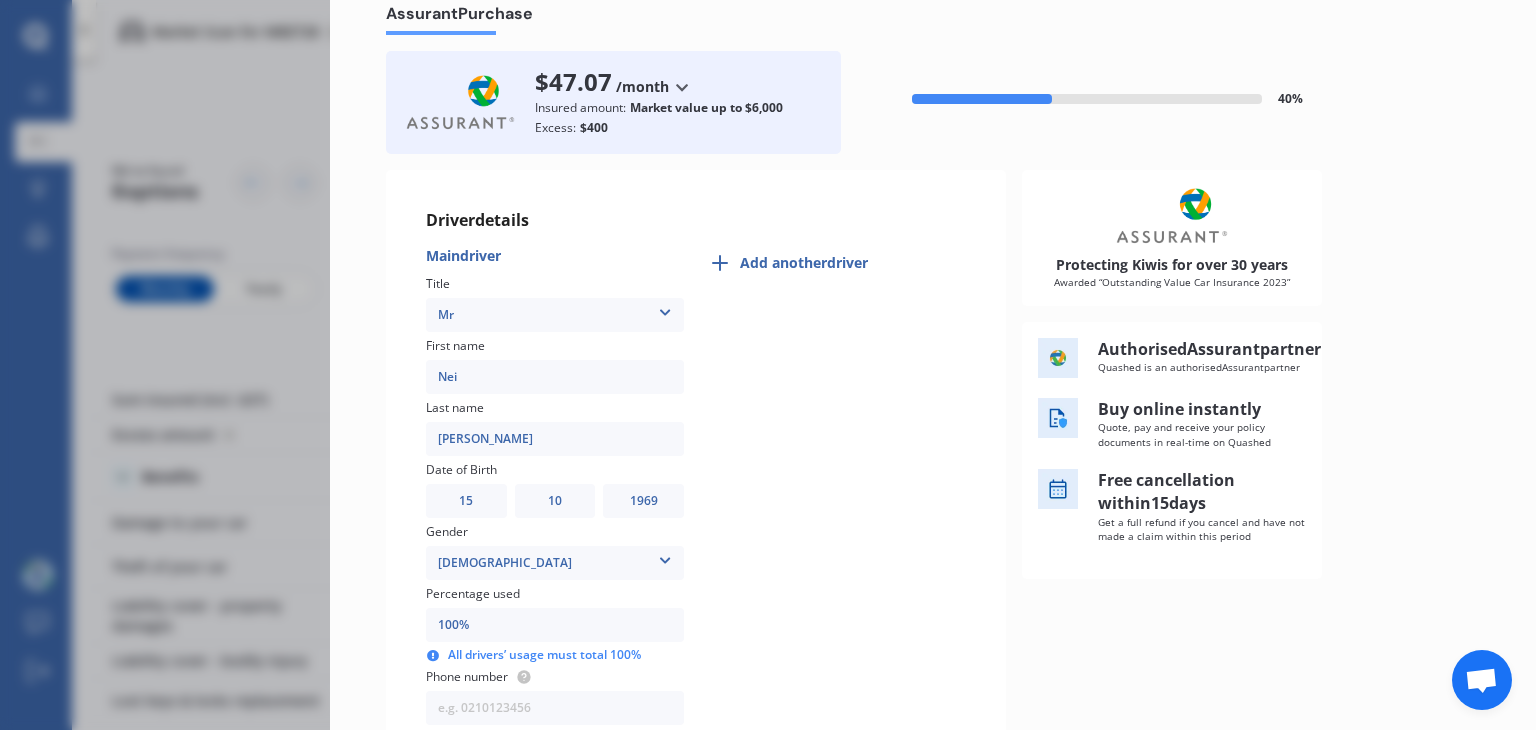 type on "[PERSON_NAME]" 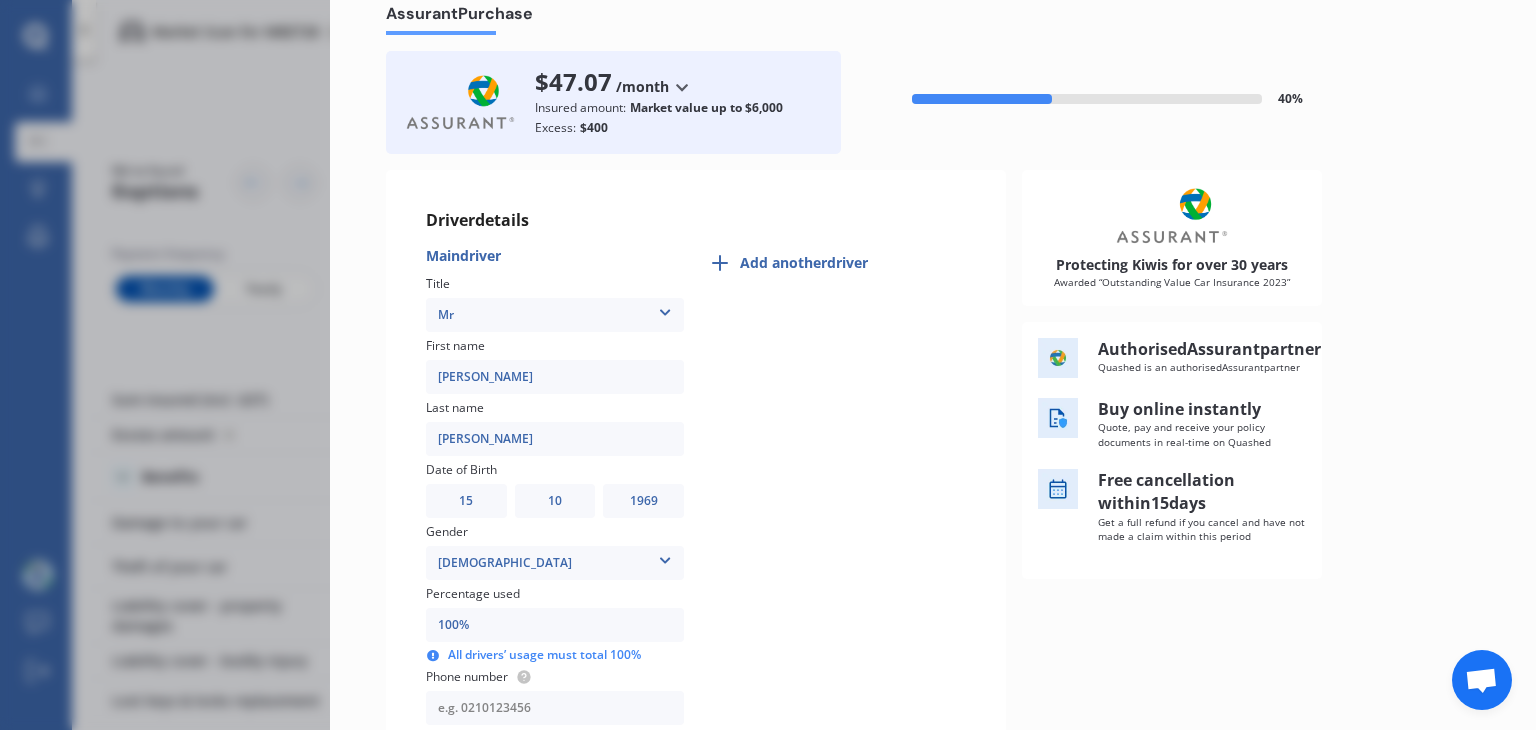 type on "0274759587" 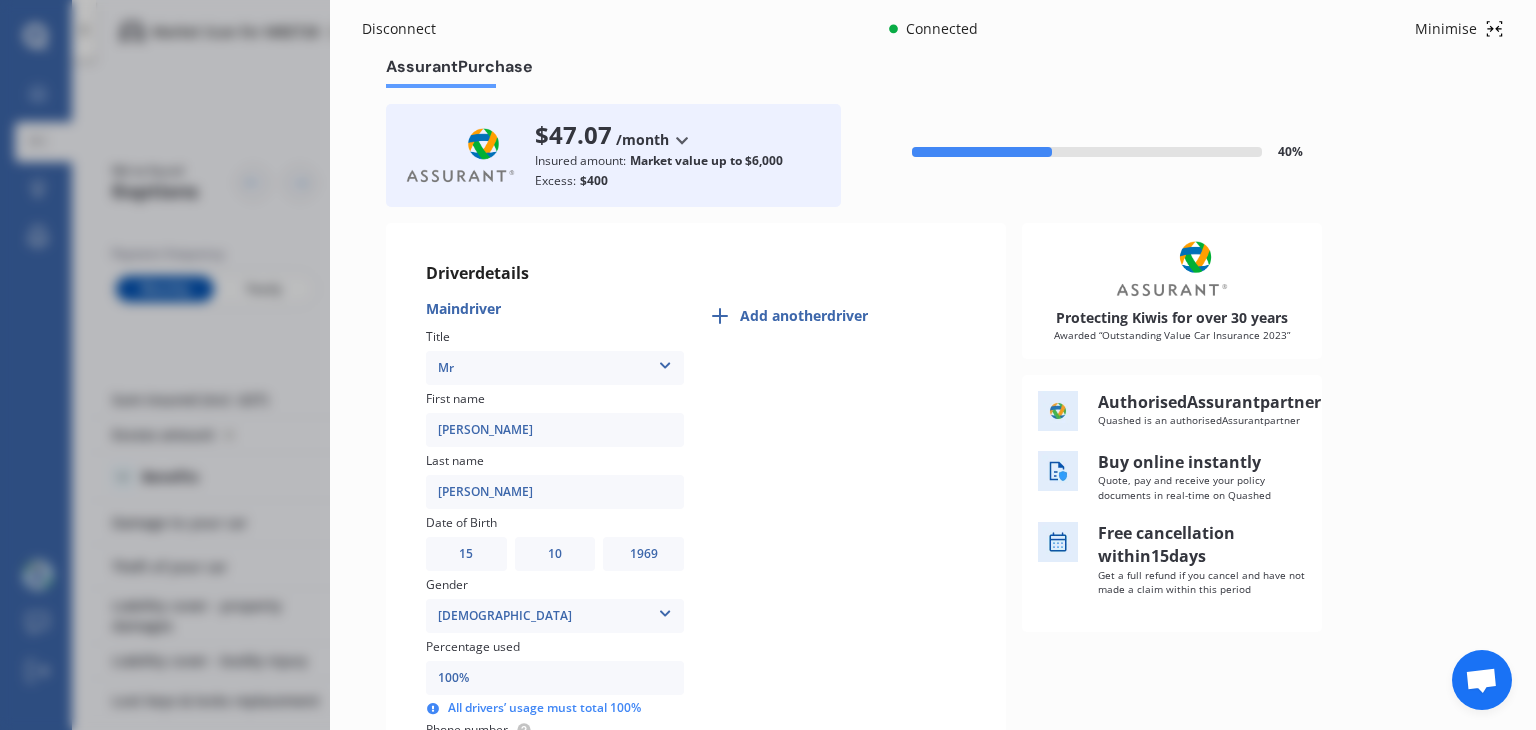 scroll, scrollTop: 0, scrollLeft: 0, axis: both 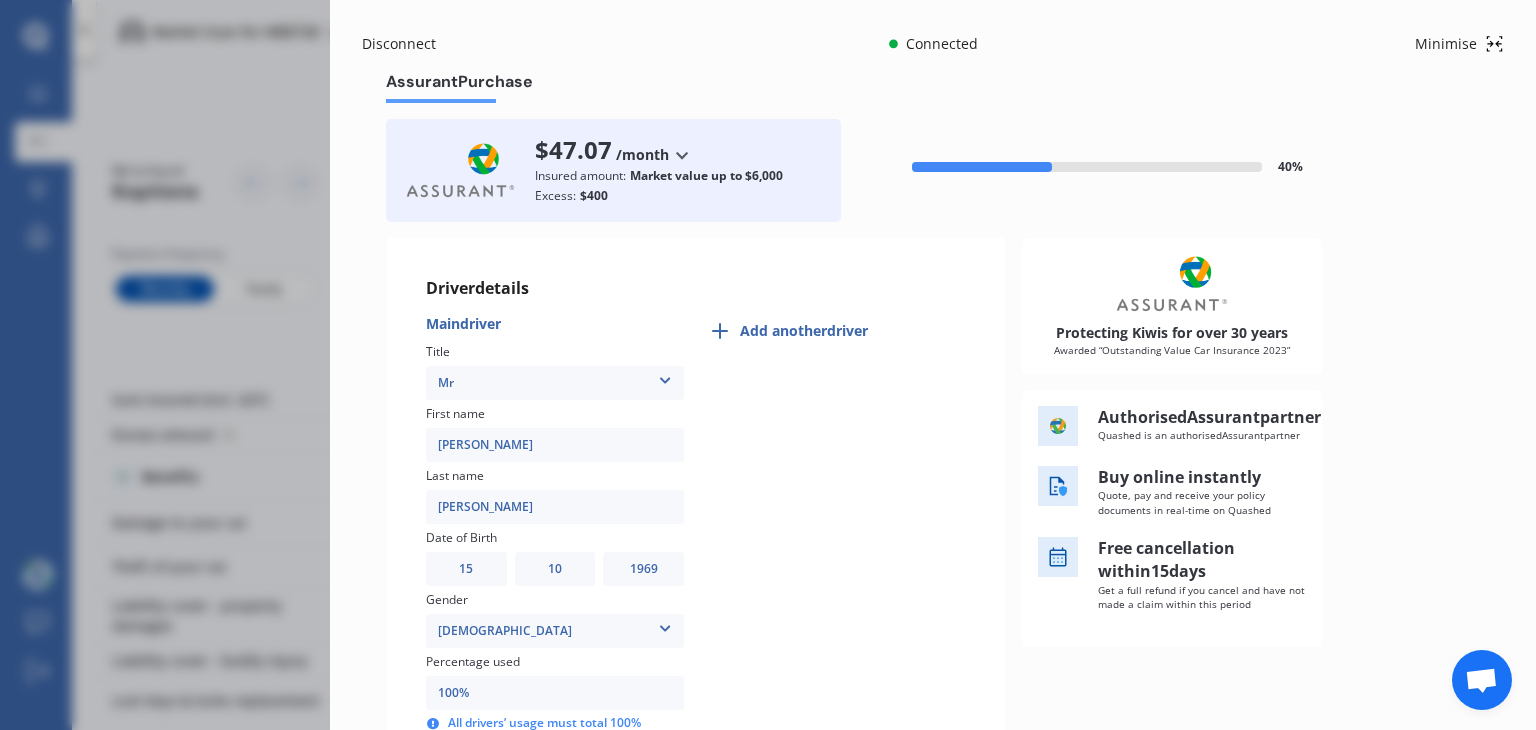 type on "[PERSON_NAME]" 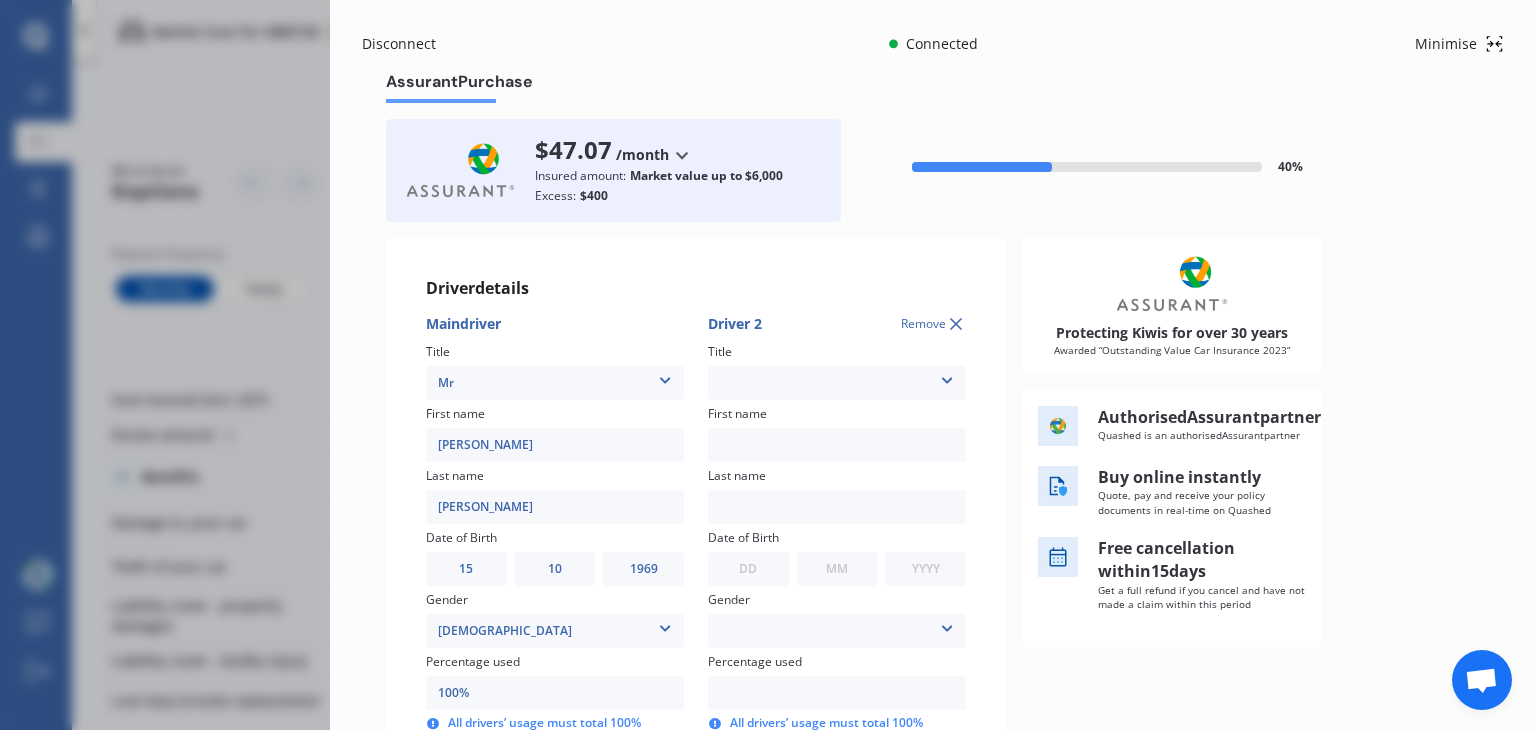 click at bounding box center (947, 377) 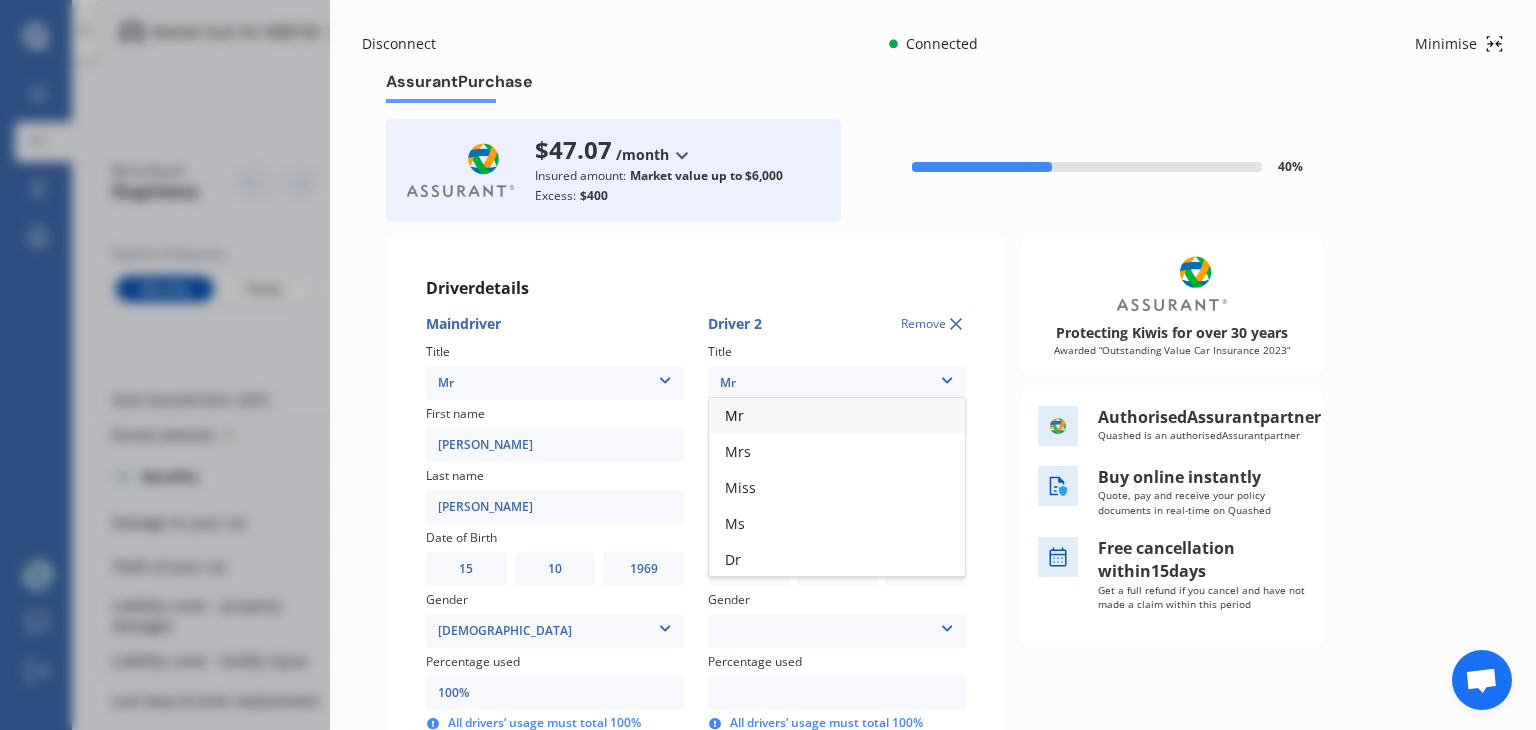click on "Mr" at bounding box center [837, 416] 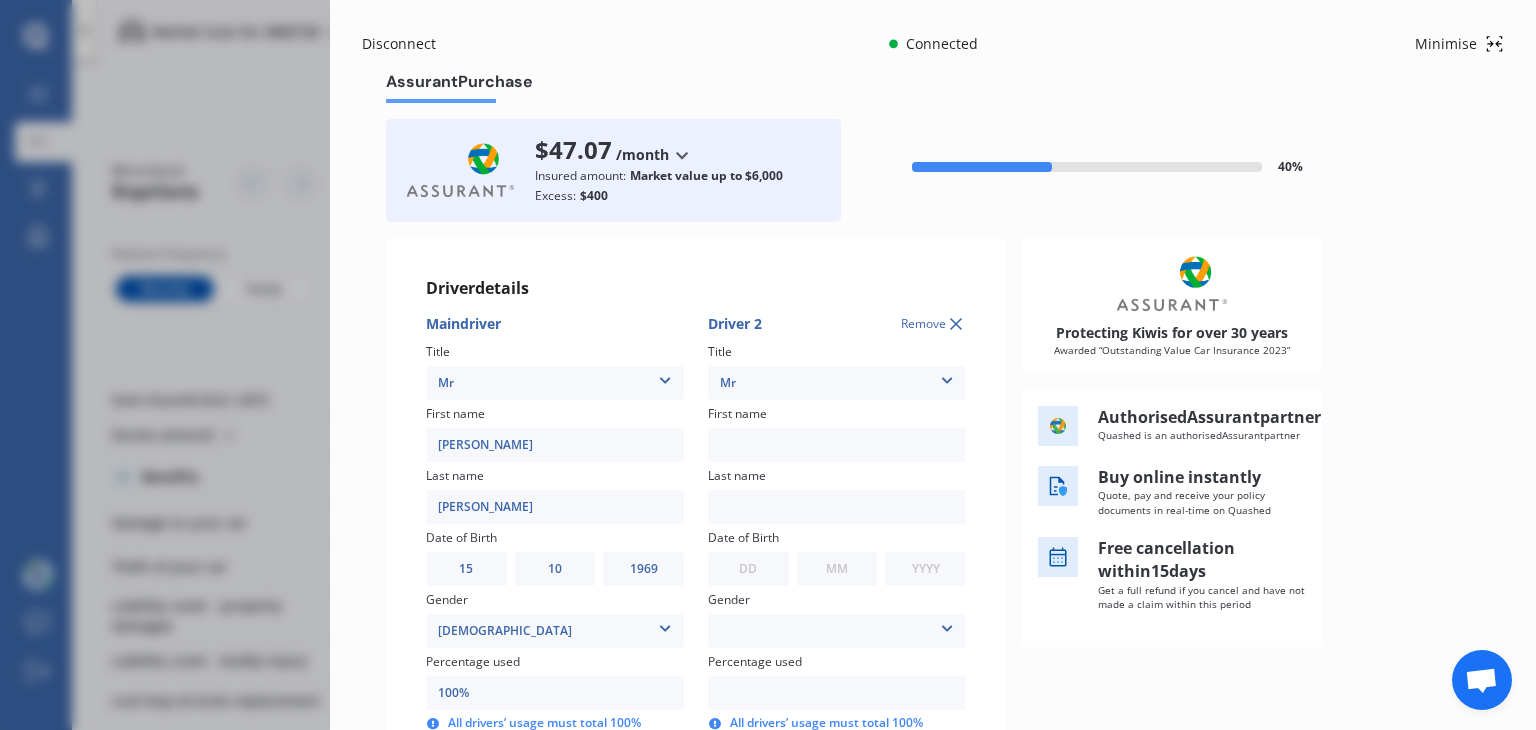 click on "First name" at bounding box center (837, 435) 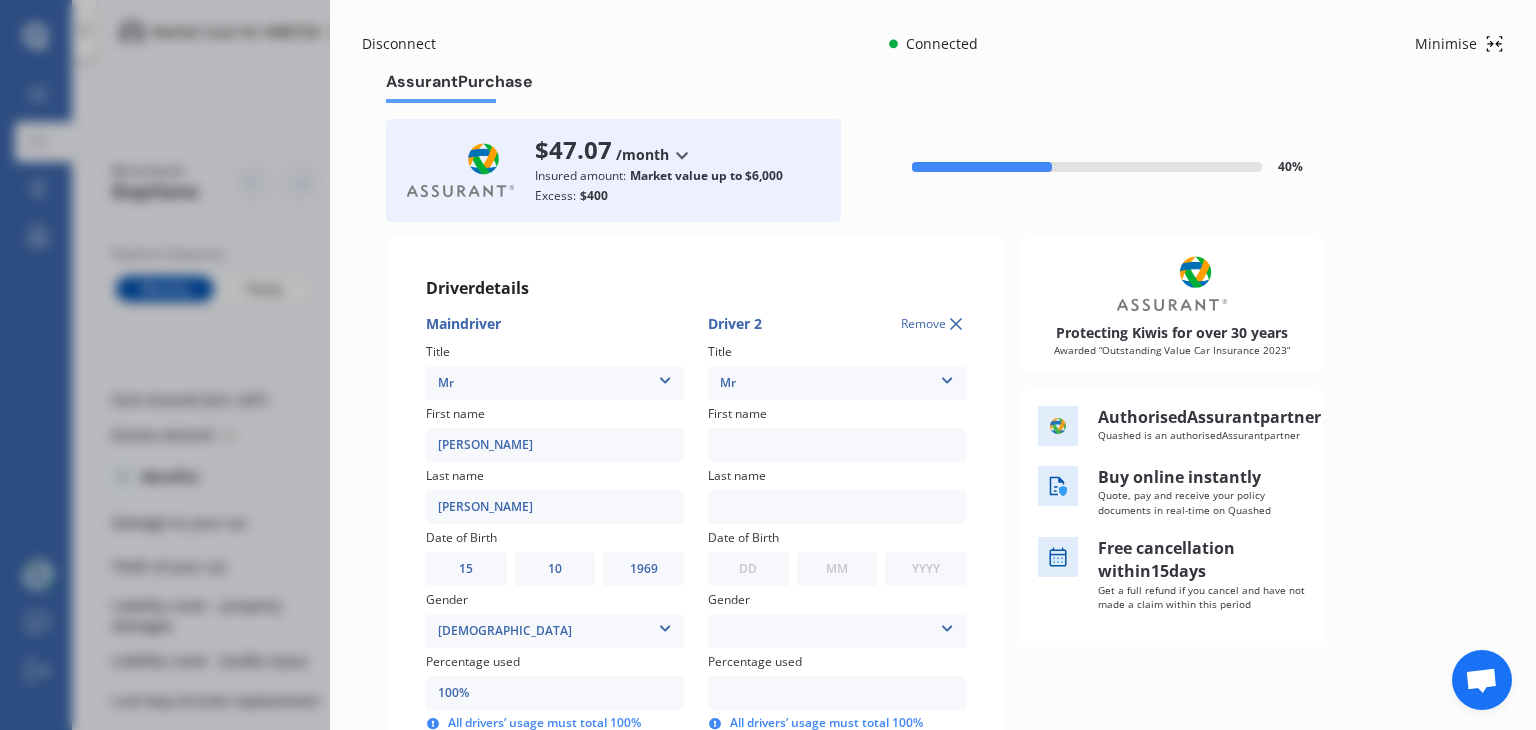 click at bounding box center (837, 445) 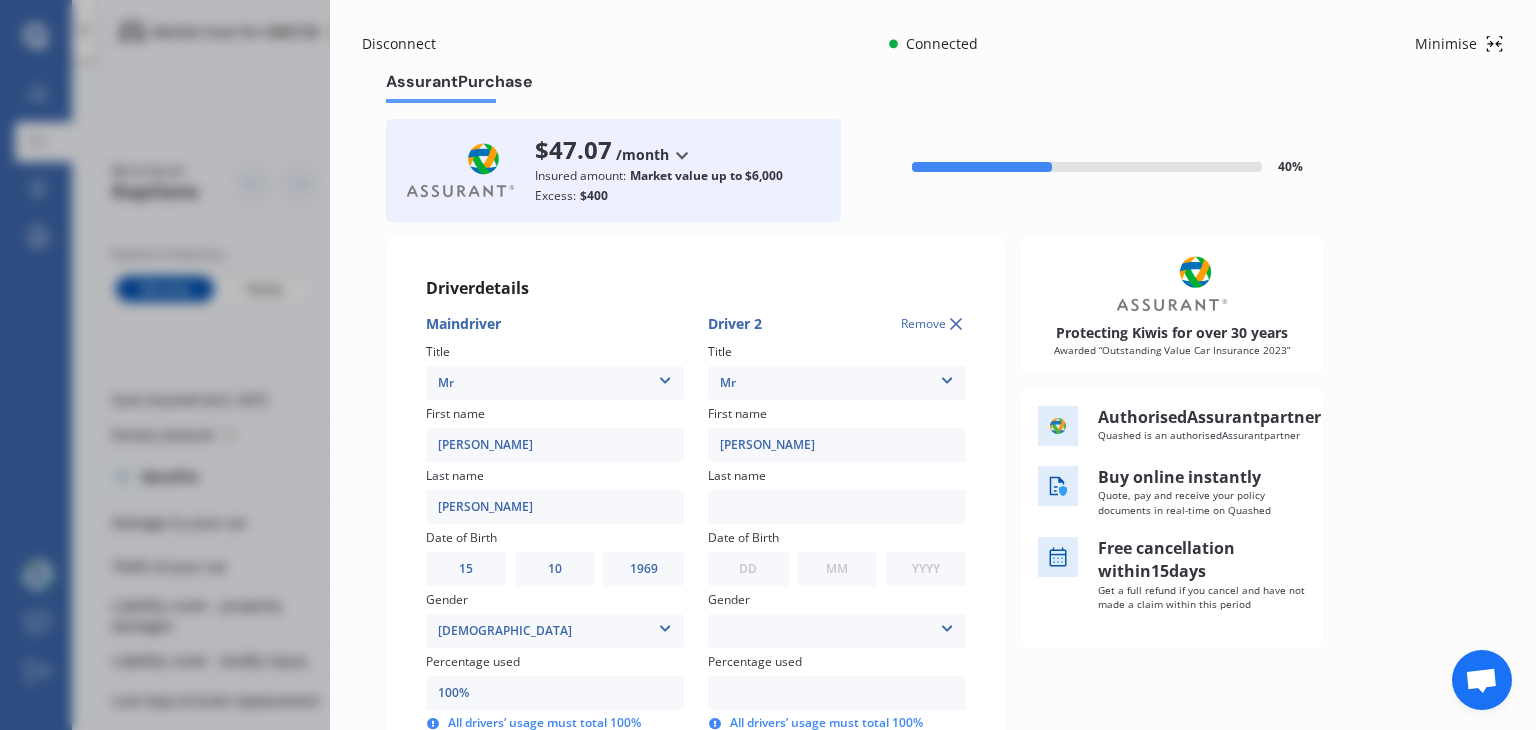 type on "[PERSON_NAME]" 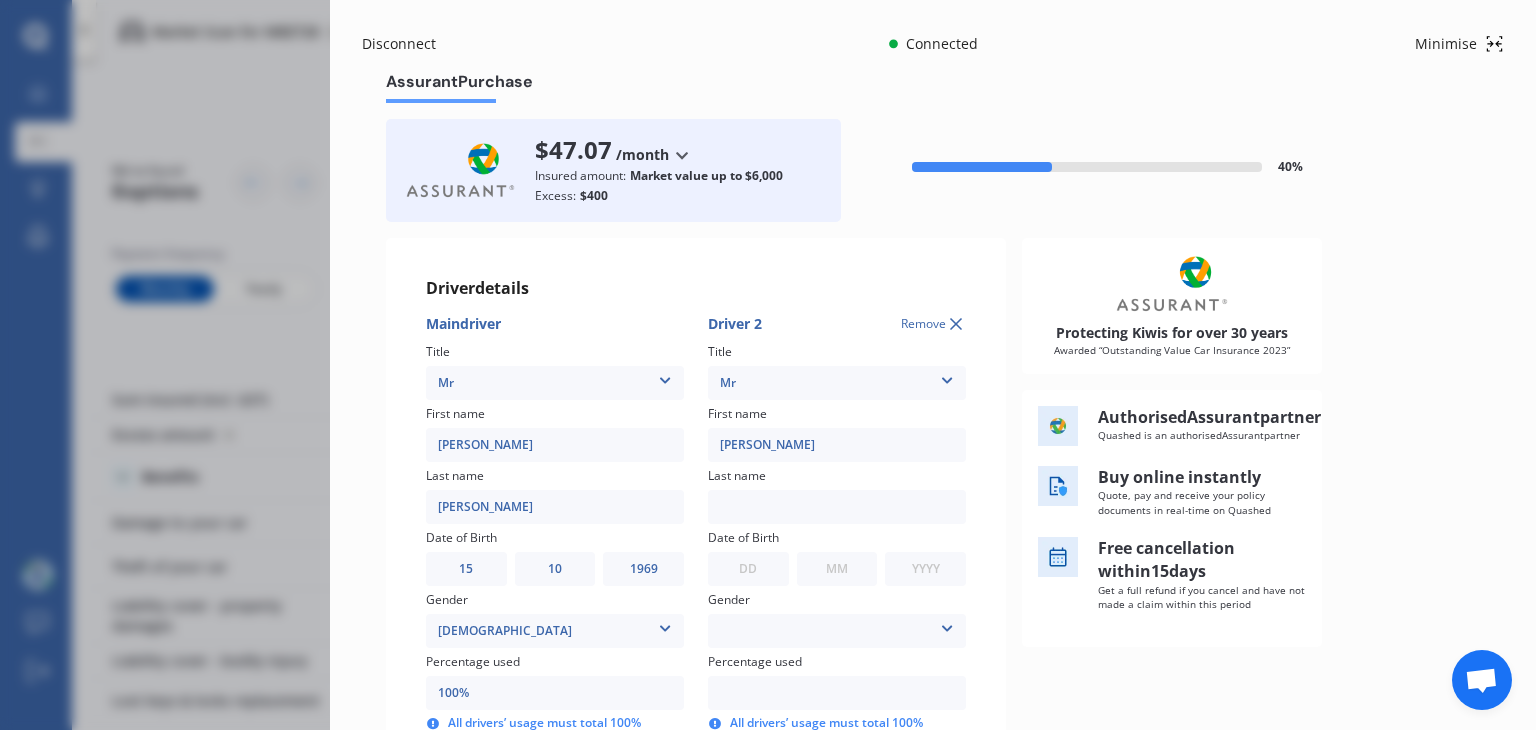 click at bounding box center [837, 507] 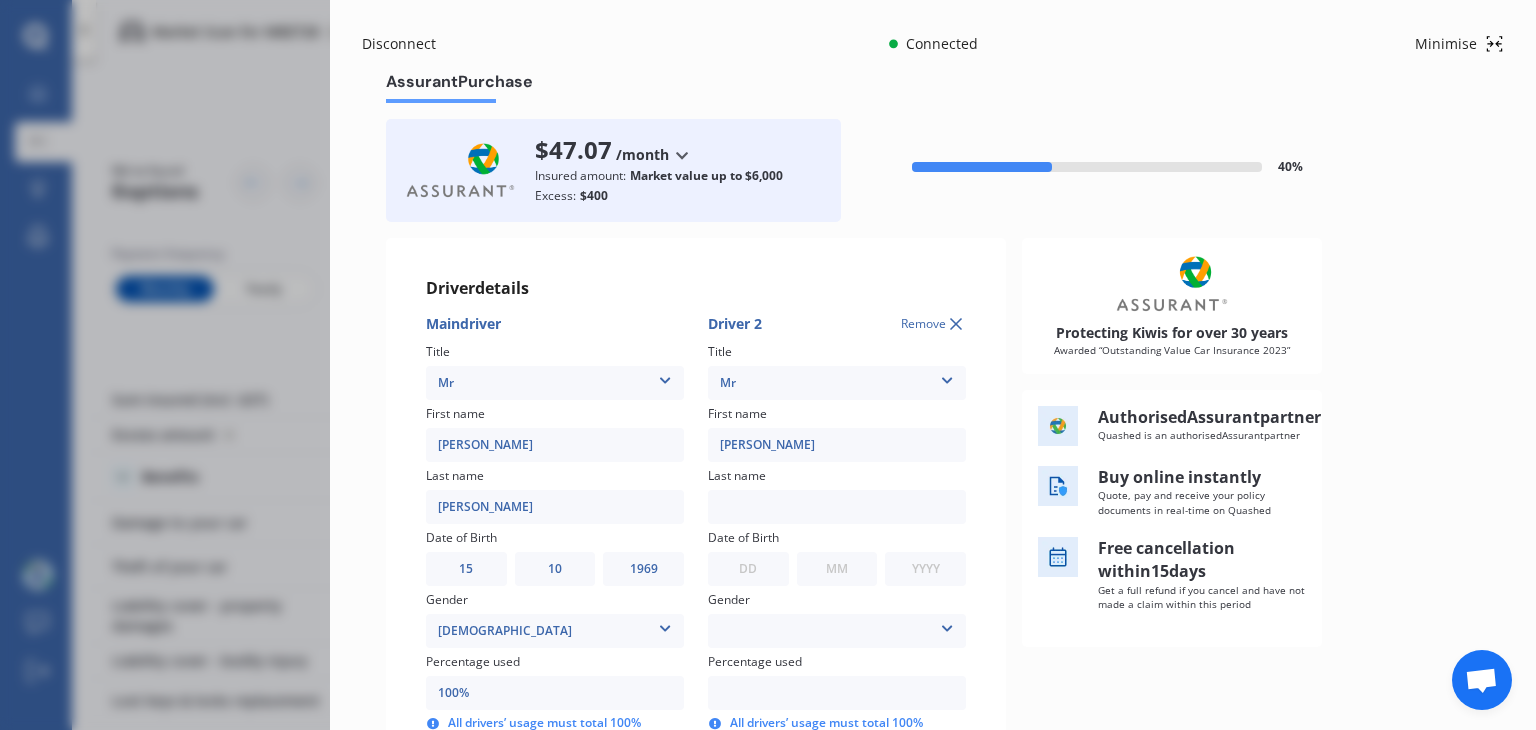 type on "[PERSON_NAME]" 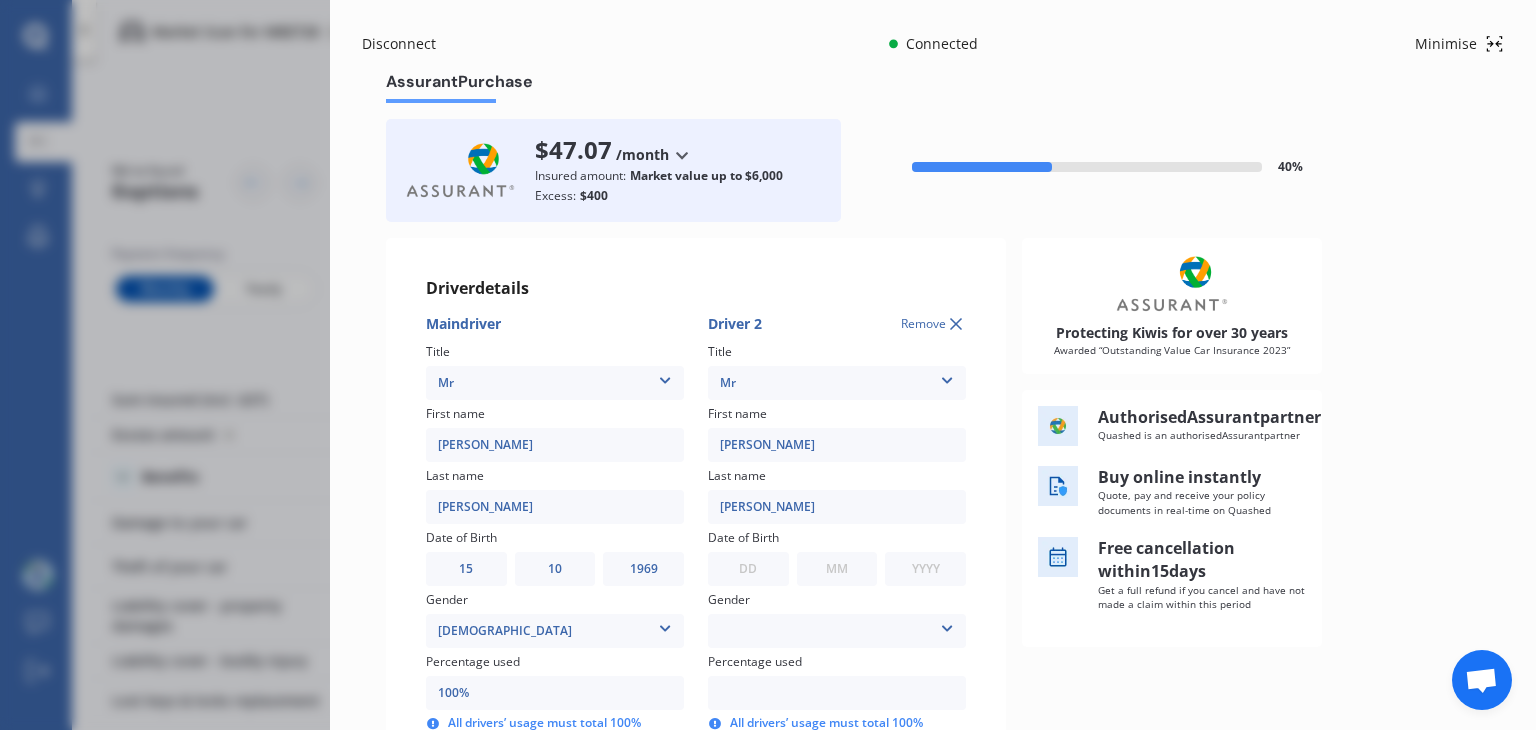 type on "0274759587" 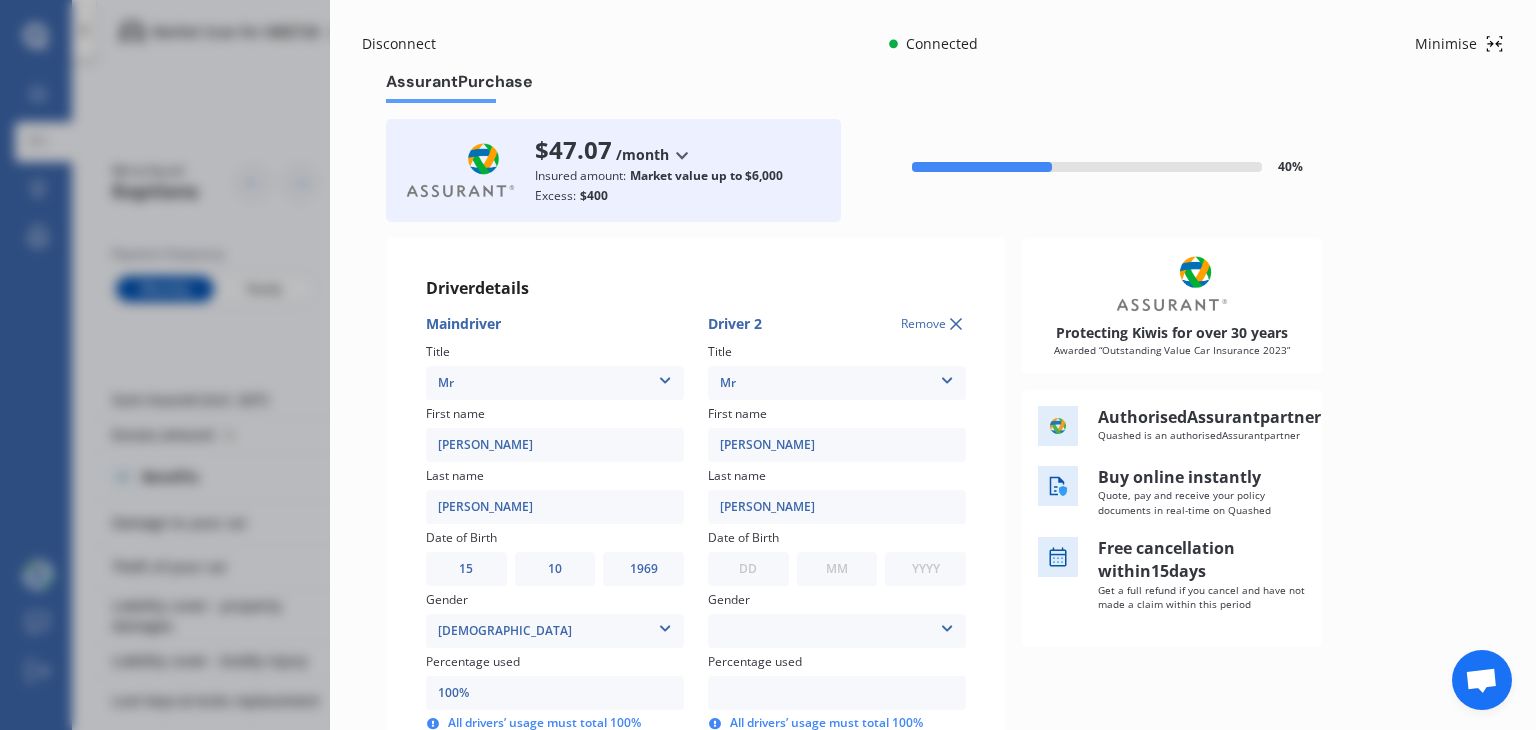 click on "DD 01 02 03 04 05 06 07 08 09 10 11 12 13 14 15 16 17 18 19 20 21 22 23 24 25 26 27 28 29 30 31" at bounding box center [748, 569] 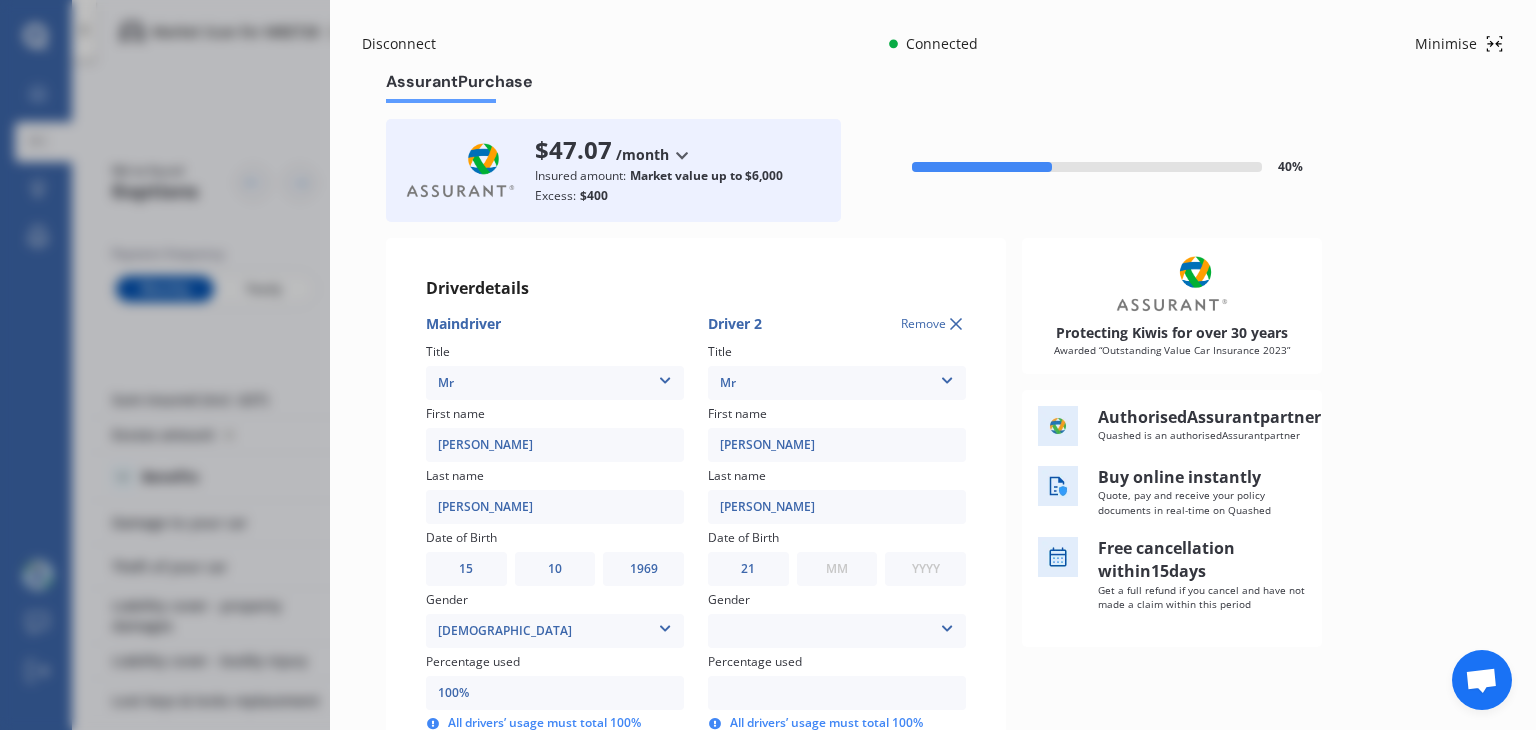 click on "MM 01 02 03 04 05 06 07 08 09 10 11 12" at bounding box center [837, 569] 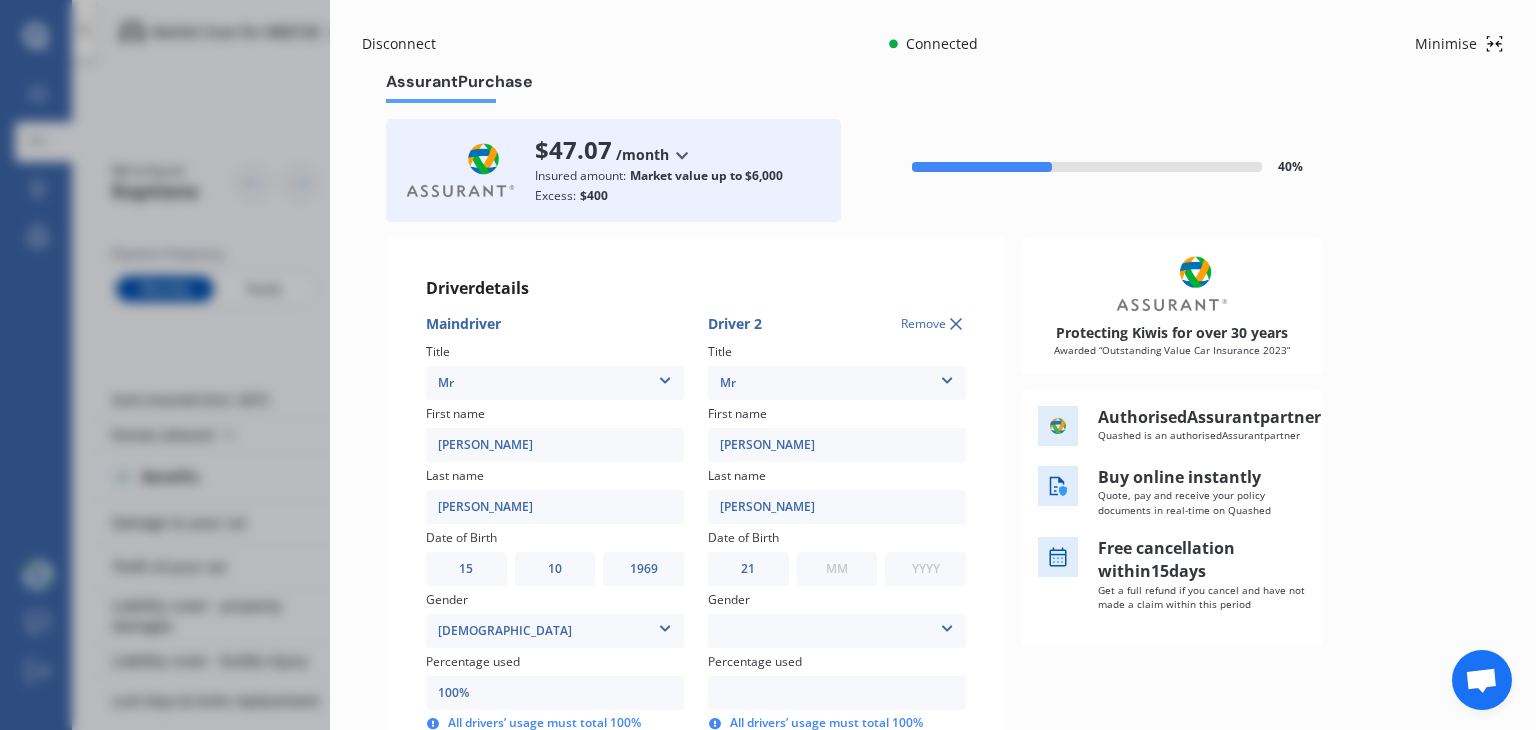select on "01" 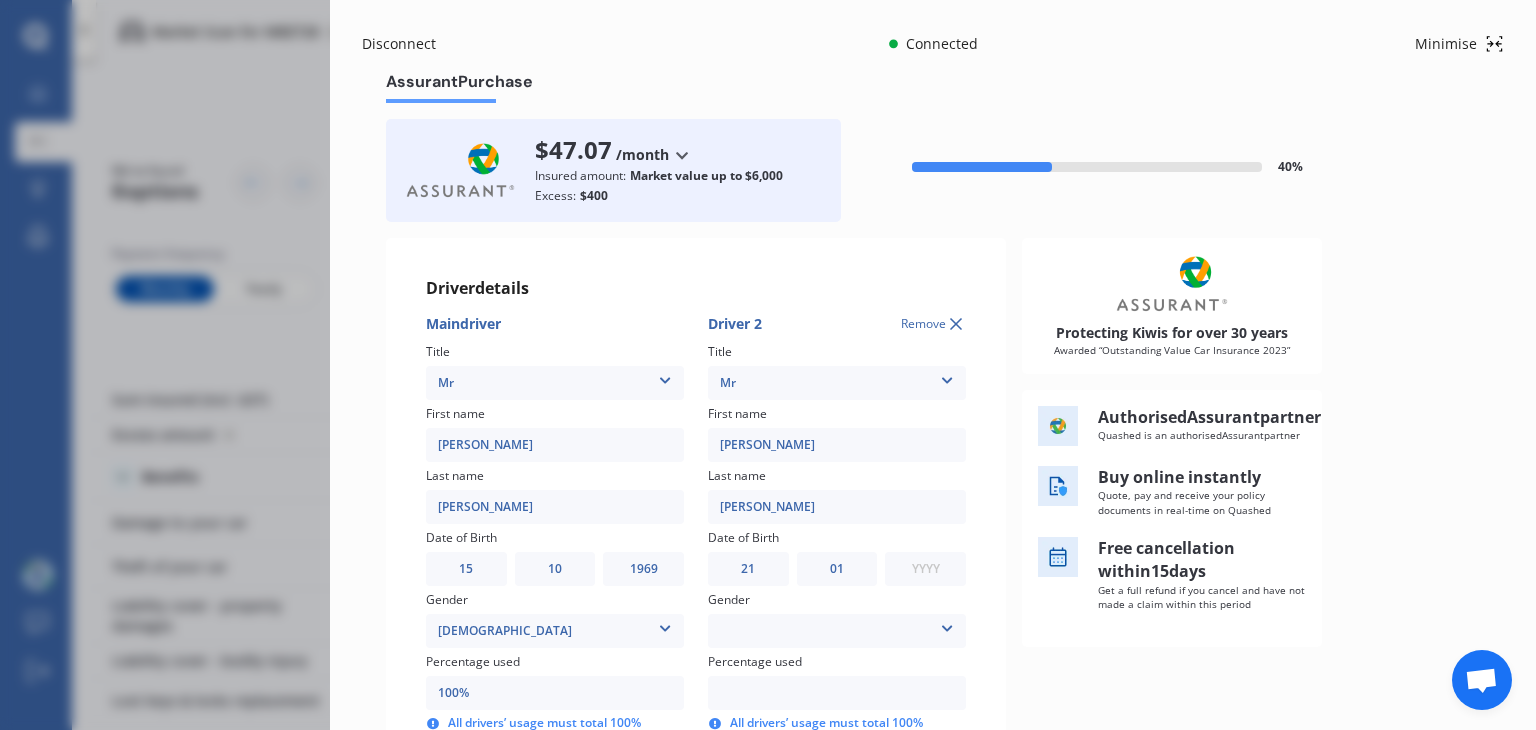 click on "YYYY 2009 2008 2007 2006 2005 2004 2003 2002 2001 2000 1999 1998 1997 1996 1995 1994 1993 1992 1991 1990 1989 1988 1987 1986 1985 1984 1983 1982 1981 1980 1979 1978 1977 1976 1975 1974 1973 1972 1971 1970 1969 1968 1967 1966 1965 1964 1963 1962 1961 1960 1959 1958 1957 1956 1955 1954 1953 1952 1951 1950 1949 1948 1947 1946 1945 1944 1943 1942 1941 1940 1939 1938 1937 1936 1935 1934 1933 1932 1931 1930 1929 1928 1927 1926 1925 1924 1923 1922 1921 1920 1919 1918 1917 1916 1915 1914 1913 1912 1911 1910" at bounding box center [925, 569] 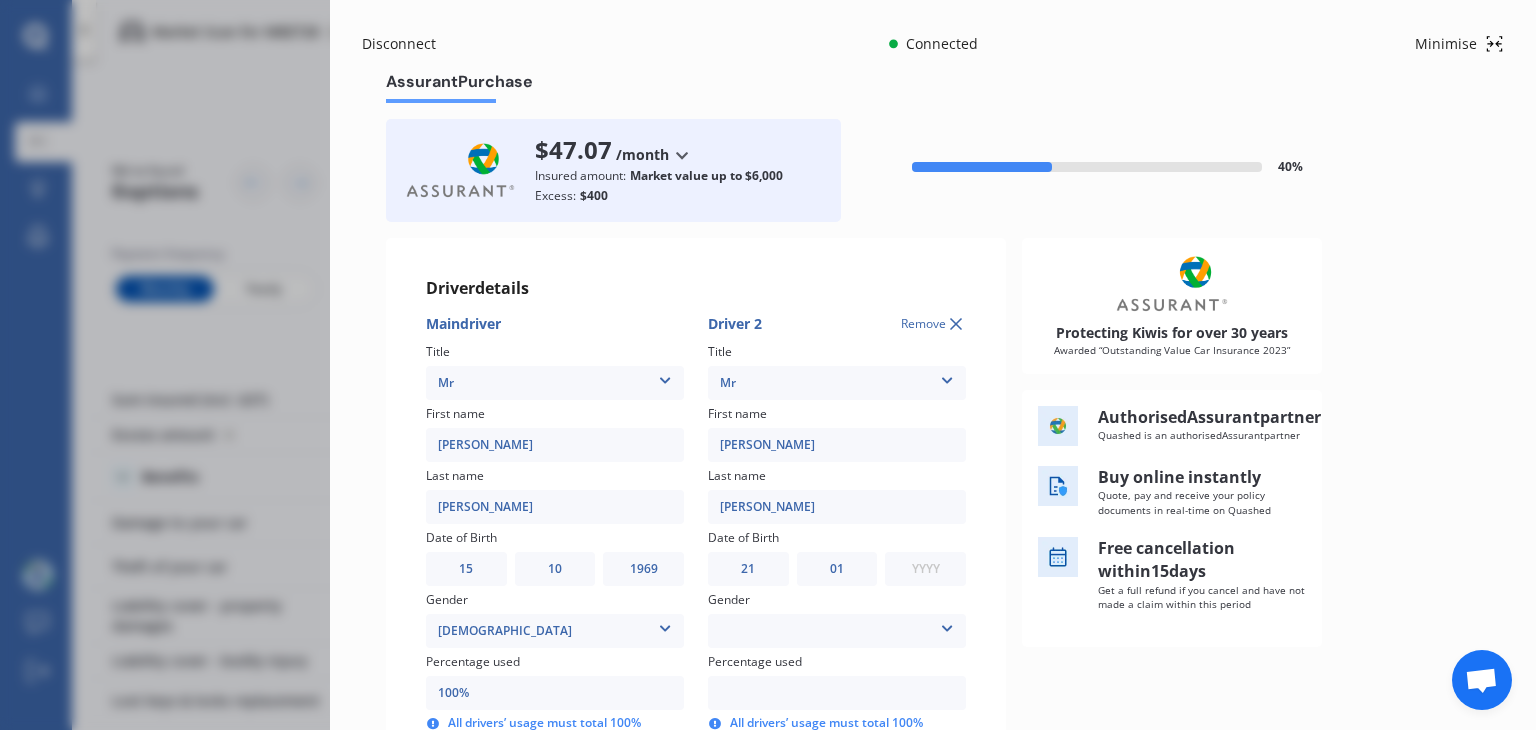 select on "2009" 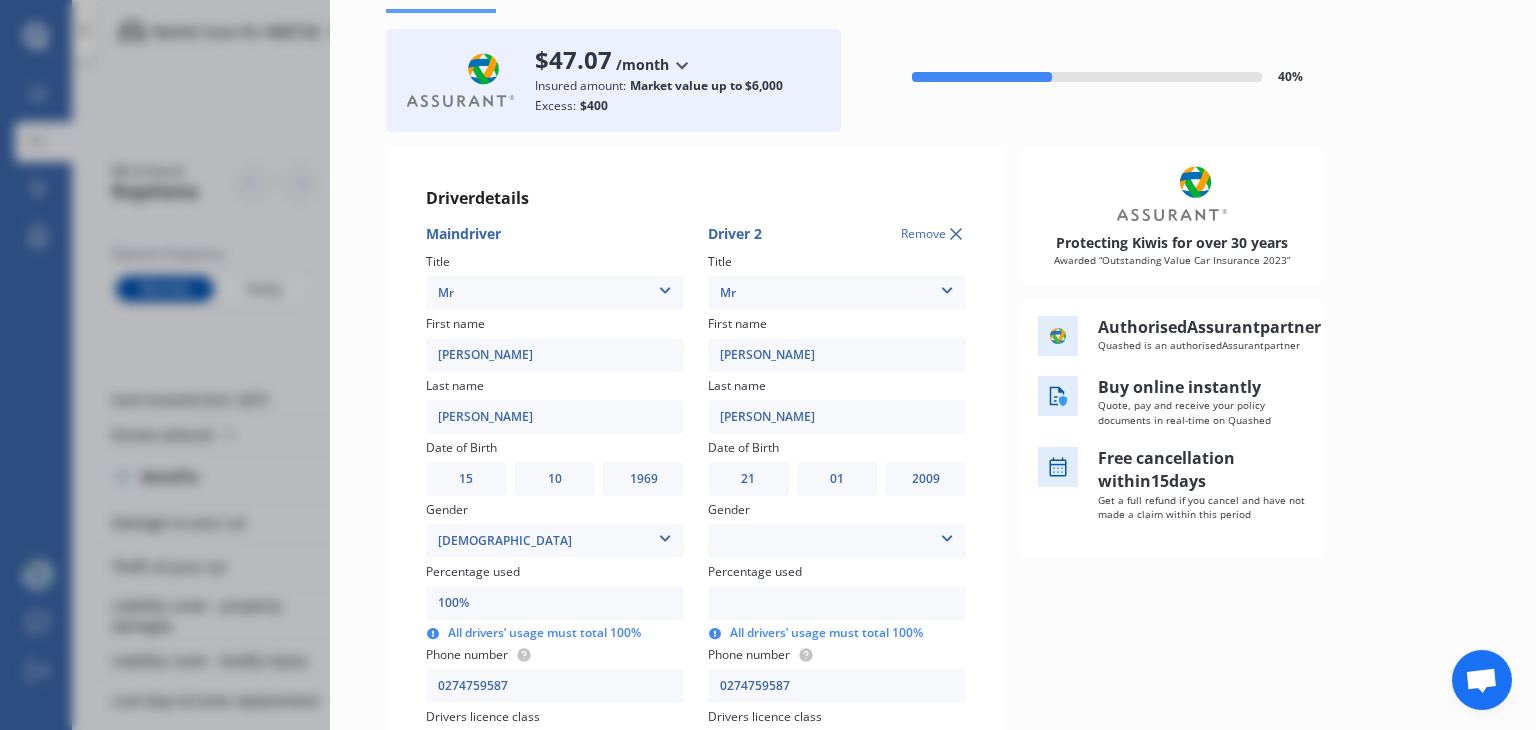 scroll, scrollTop: 104, scrollLeft: 0, axis: vertical 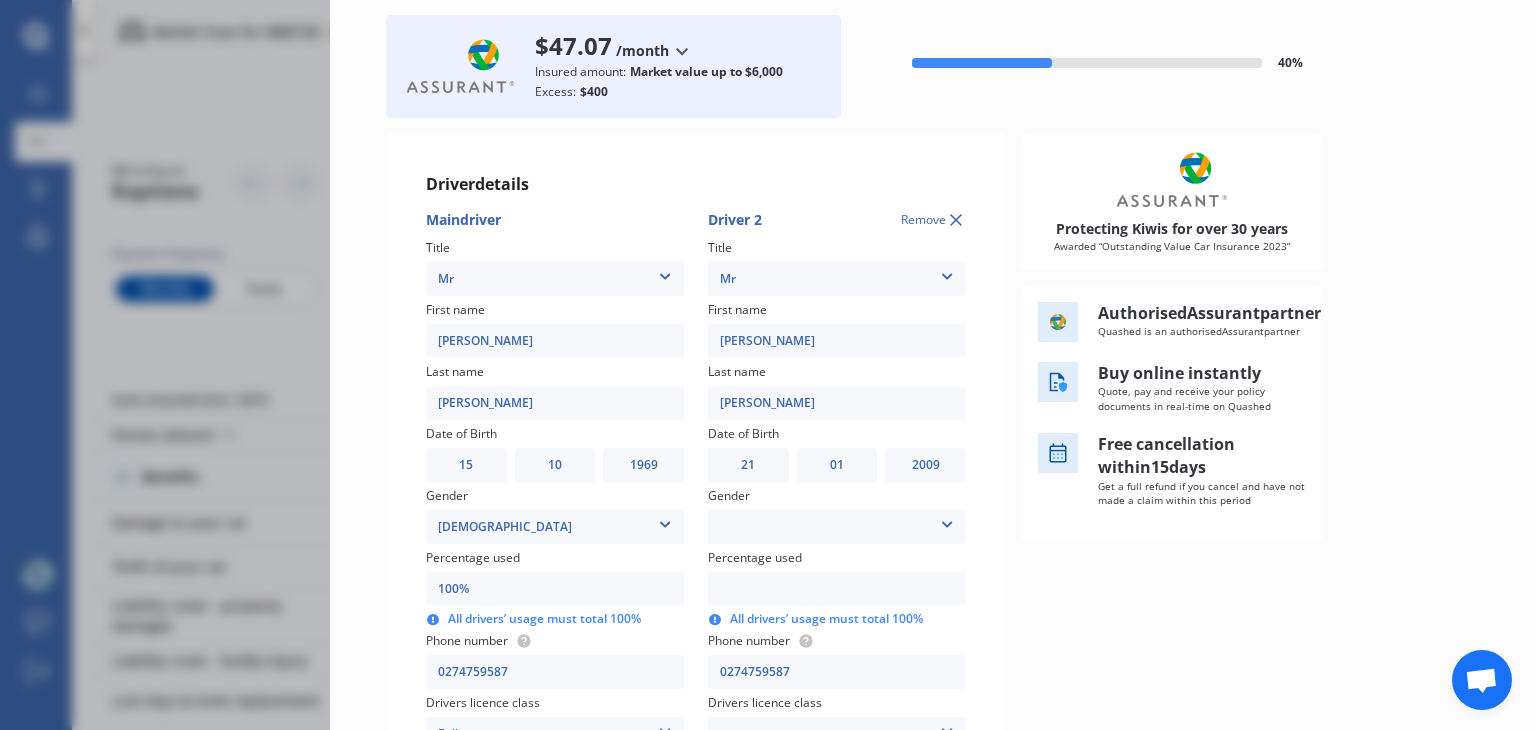 click at bounding box center [947, 521] 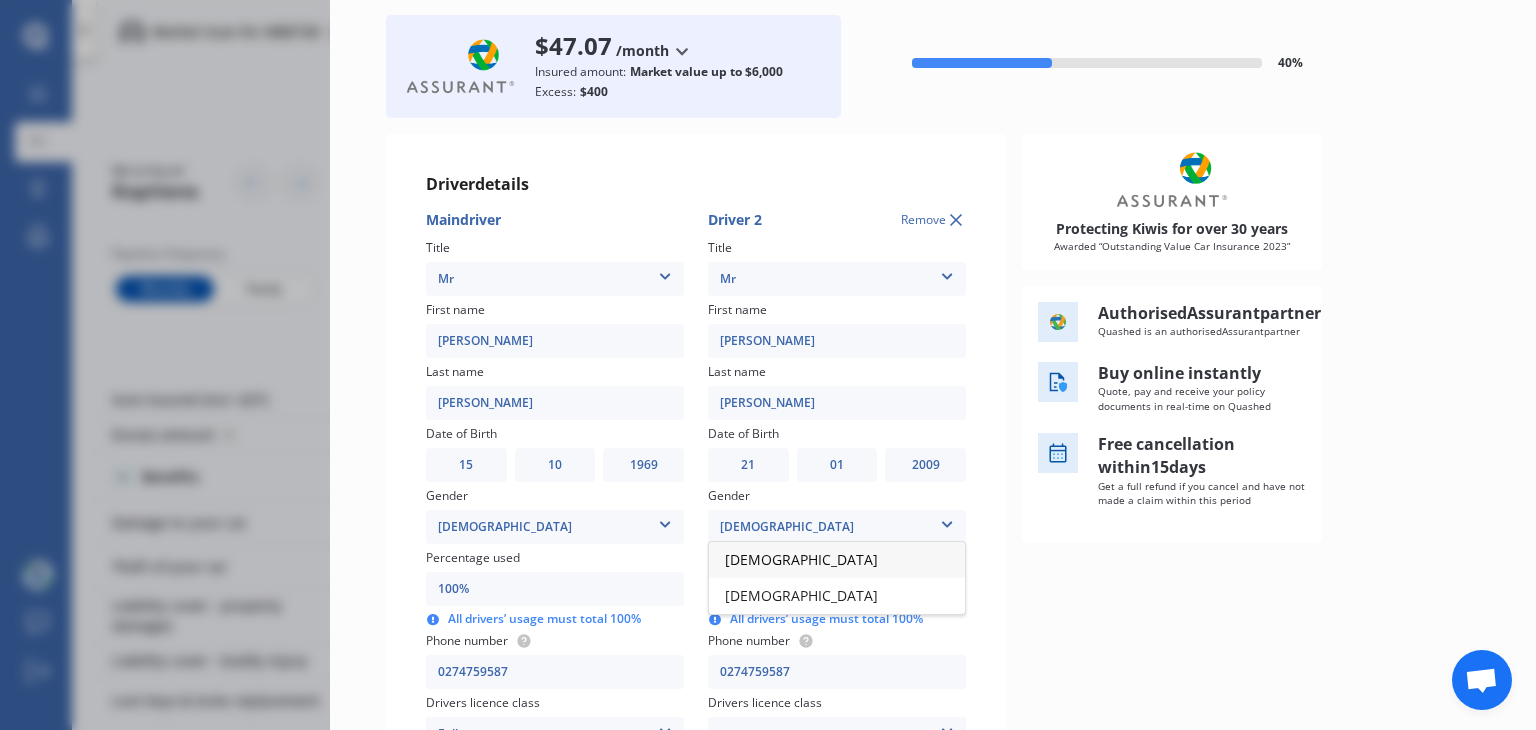 click on "[DEMOGRAPHIC_DATA]" at bounding box center [837, 560] 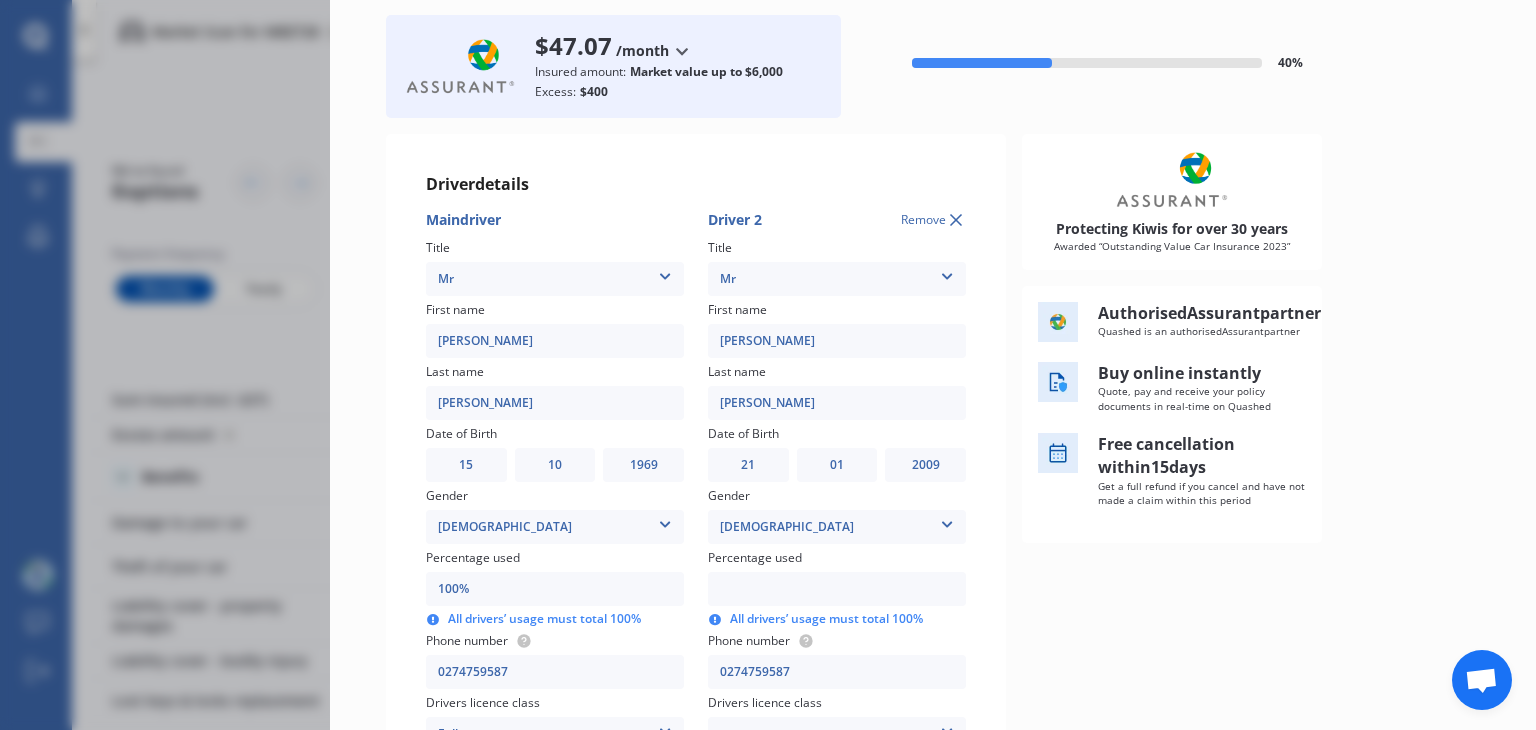 click at bounding box center [837, 589] 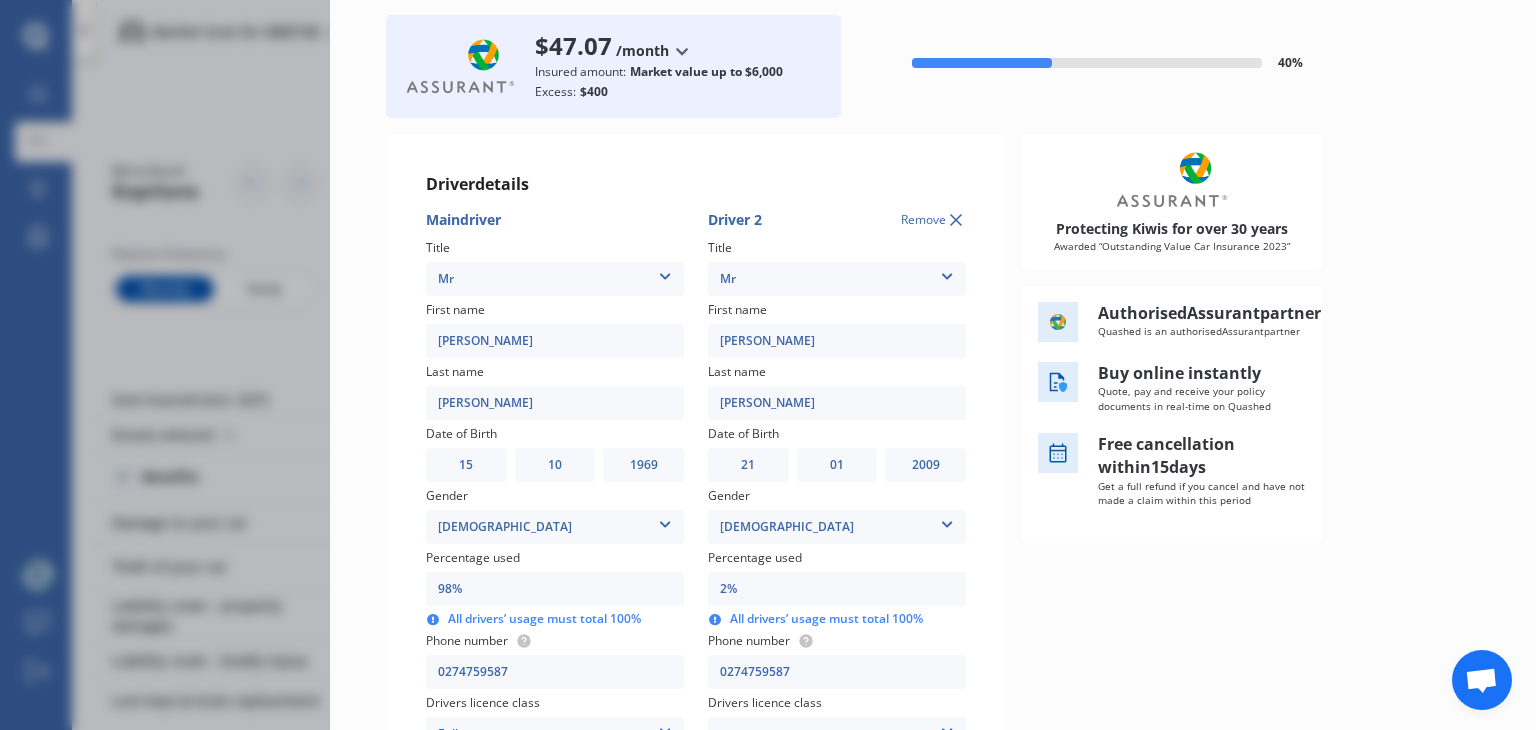 type on "75%" 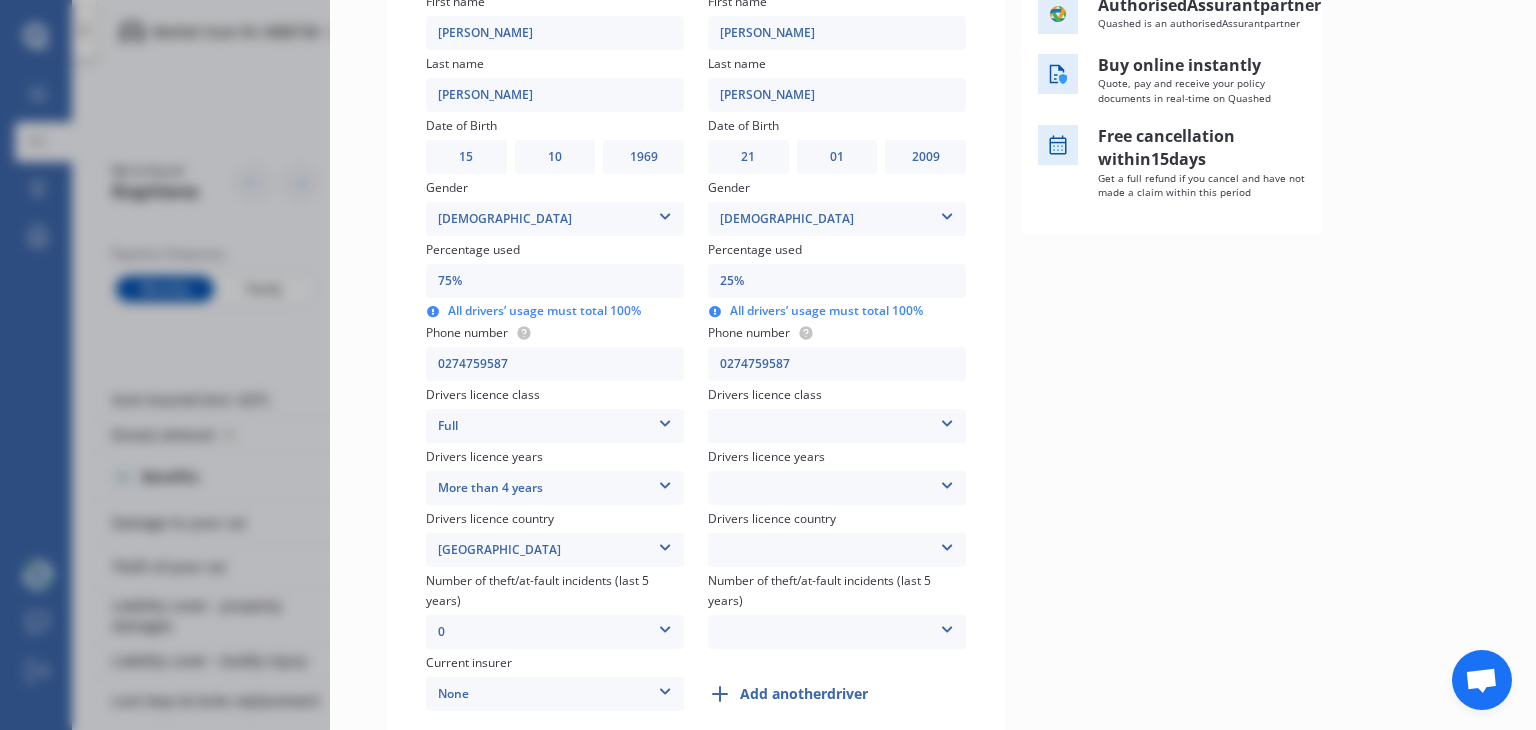 scroll, scrollTop: 414, scrollLeft: 0, axis: vertical 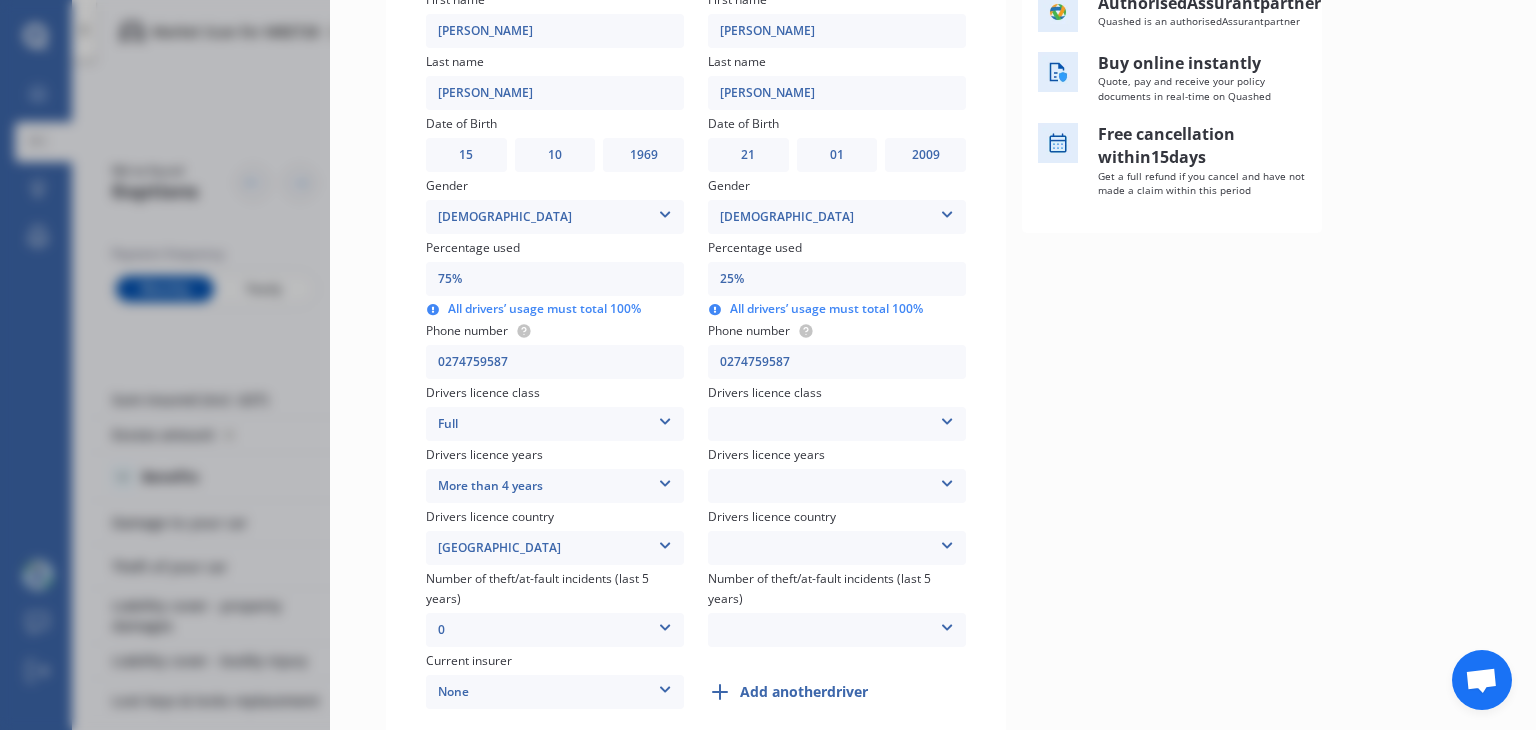 type on "25%" 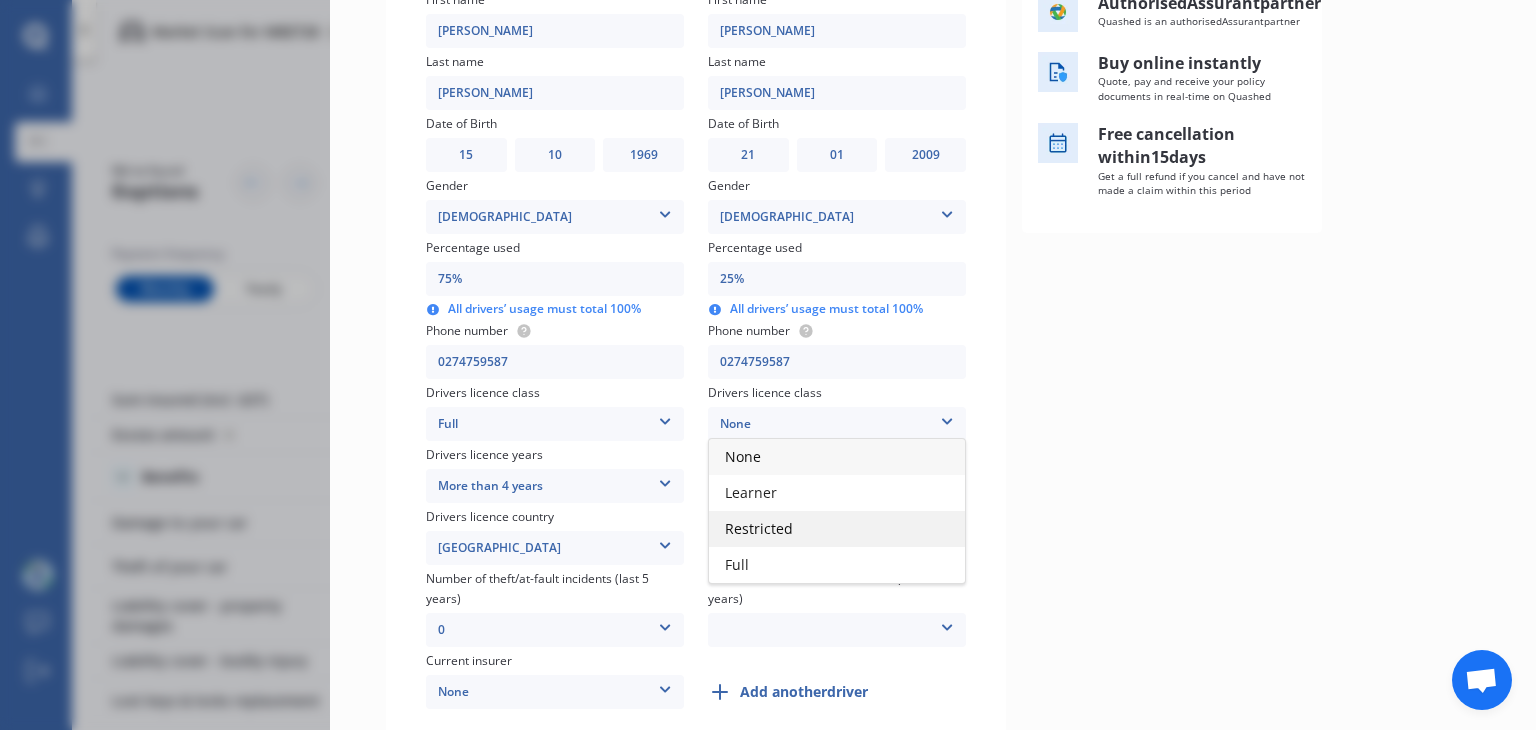 click on "Restricted" at bounding box center [837, 529] 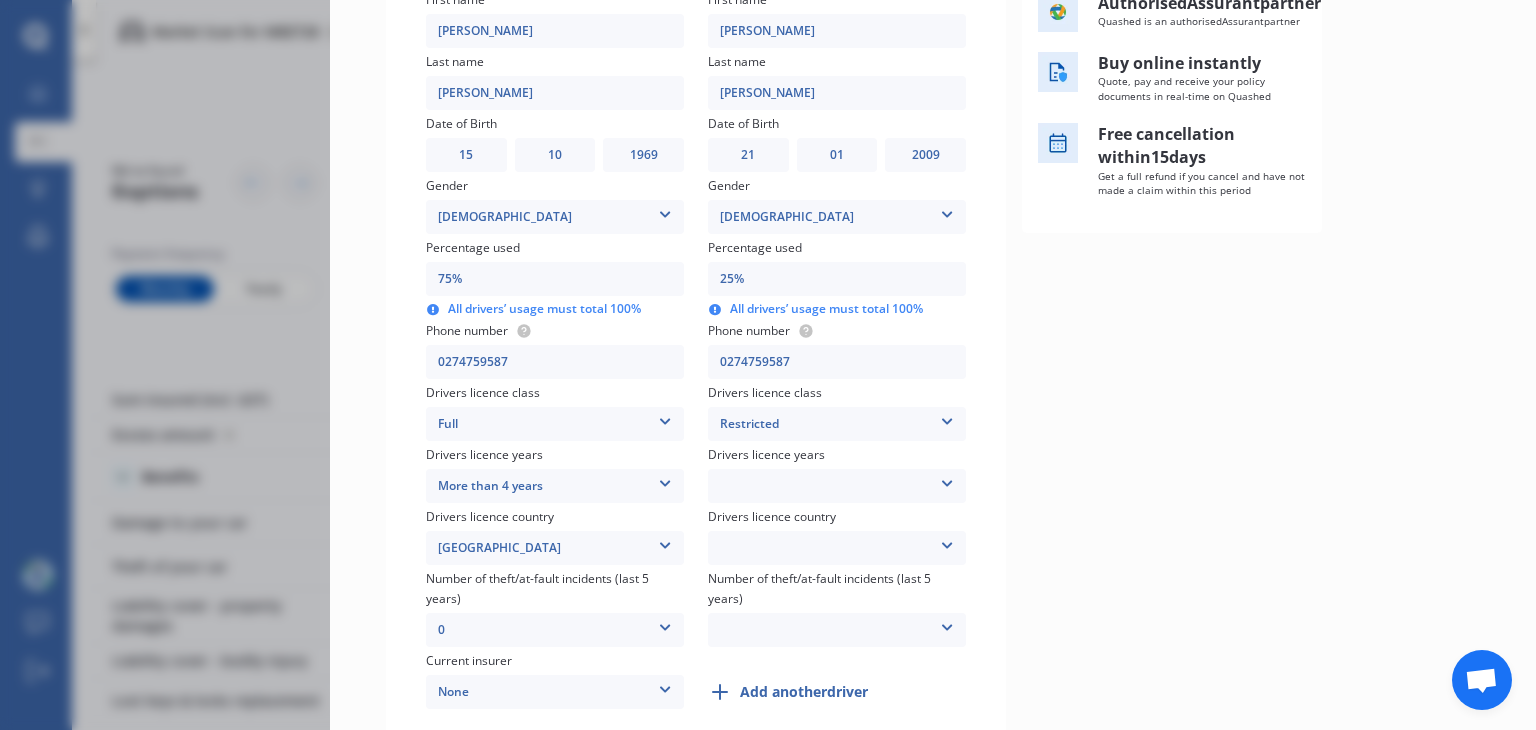 click at bounding box center [947, 480] 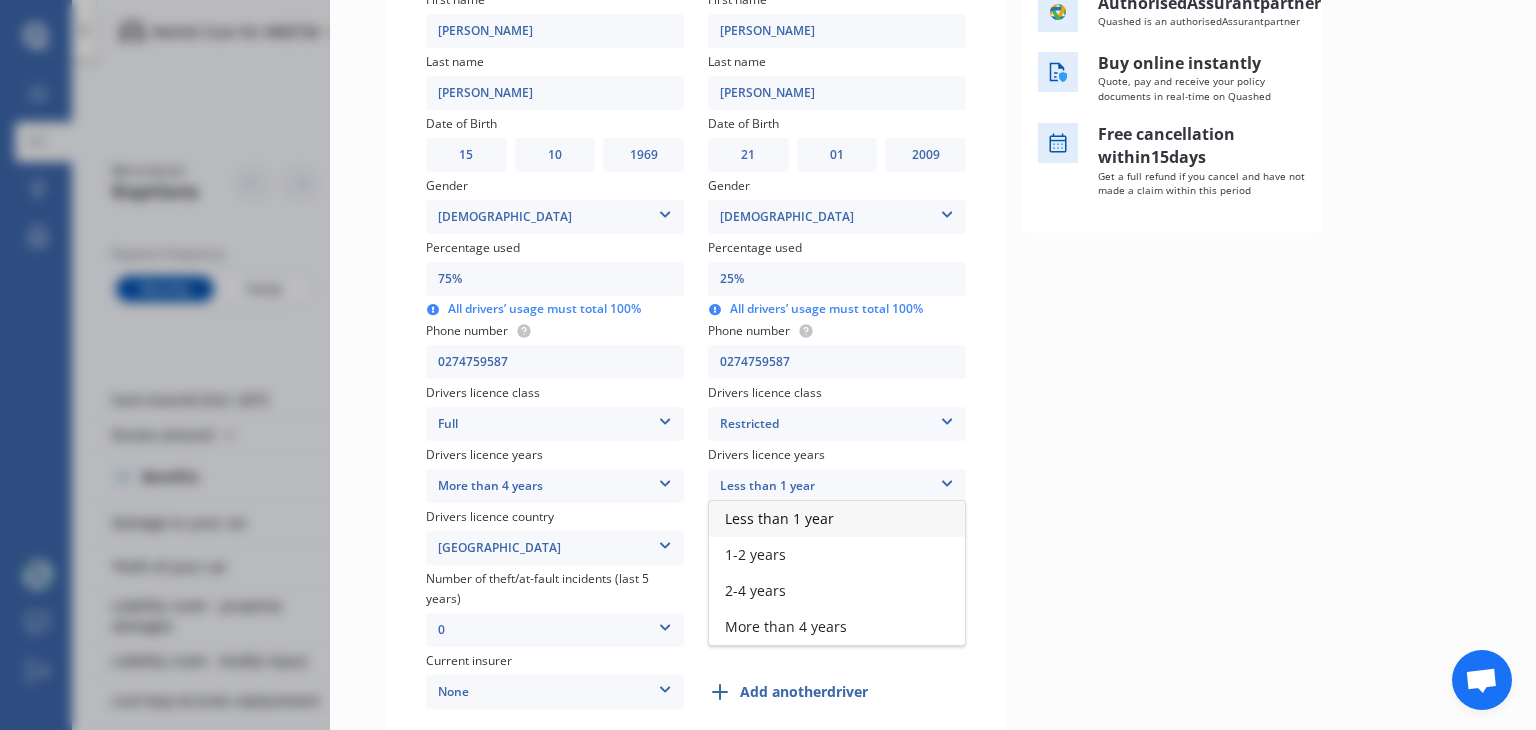 click on "Less than 1 year" at bounding box center [837, 519] 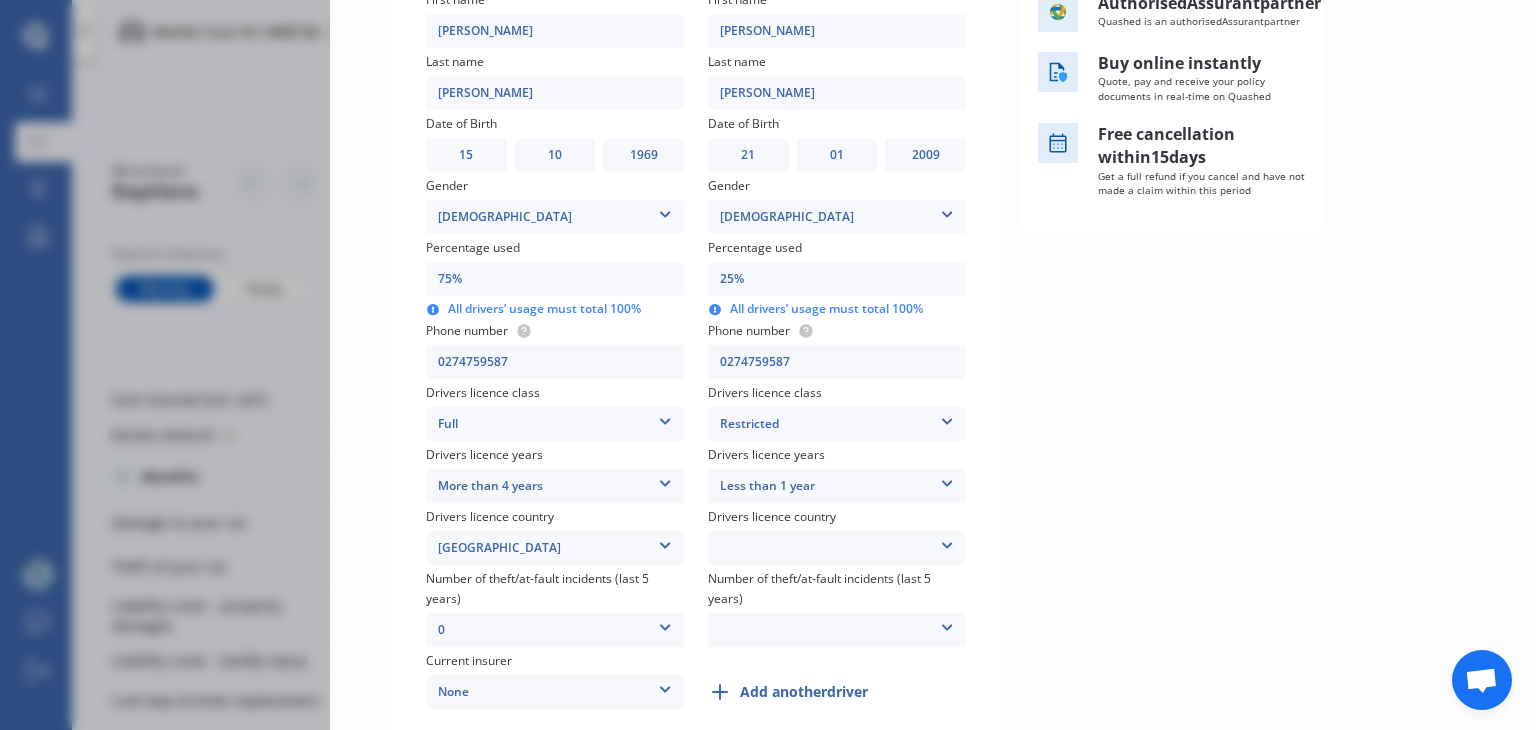 click at bounding box center (947, 542) 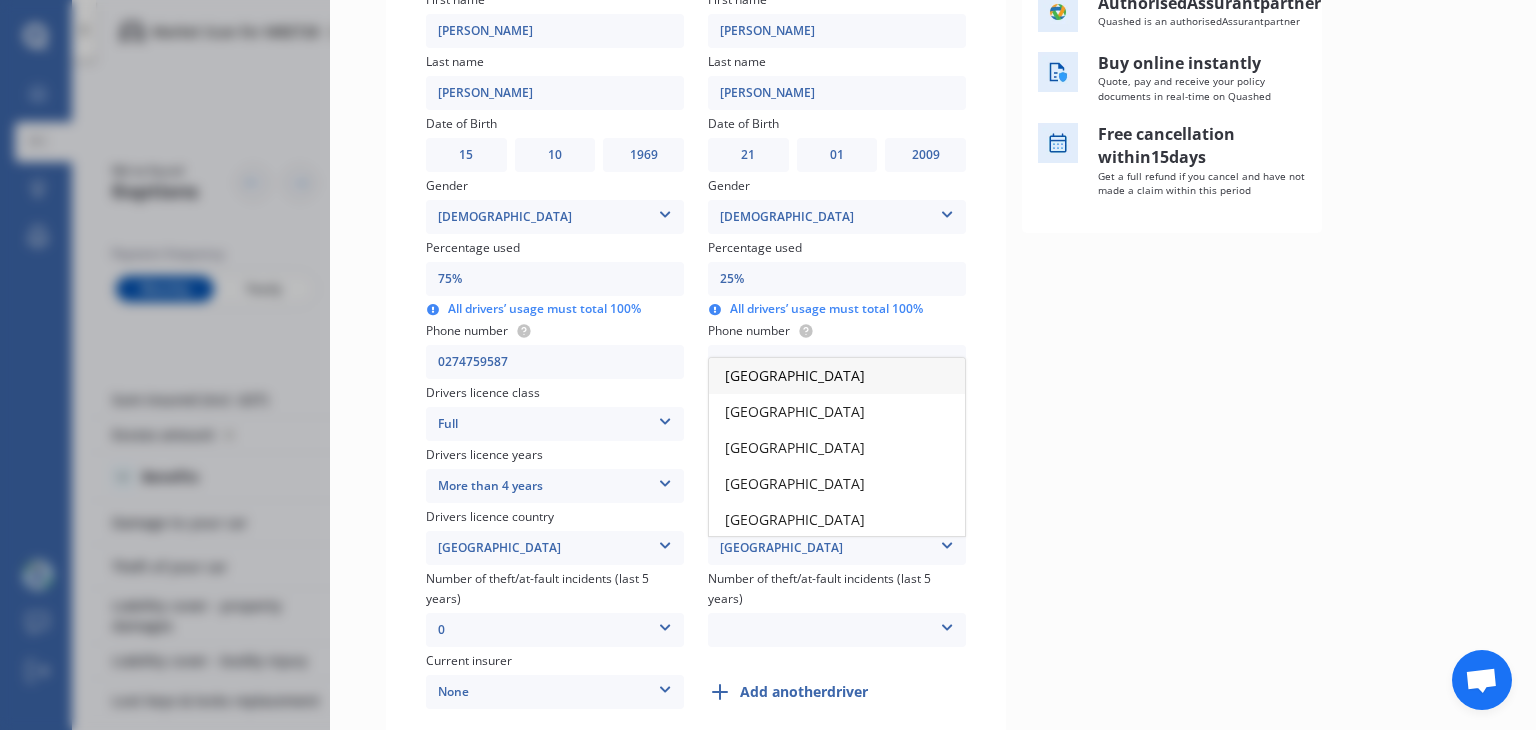 click on "[GEOGRAPHIC_DATA]" at bounding box center (837, 376) 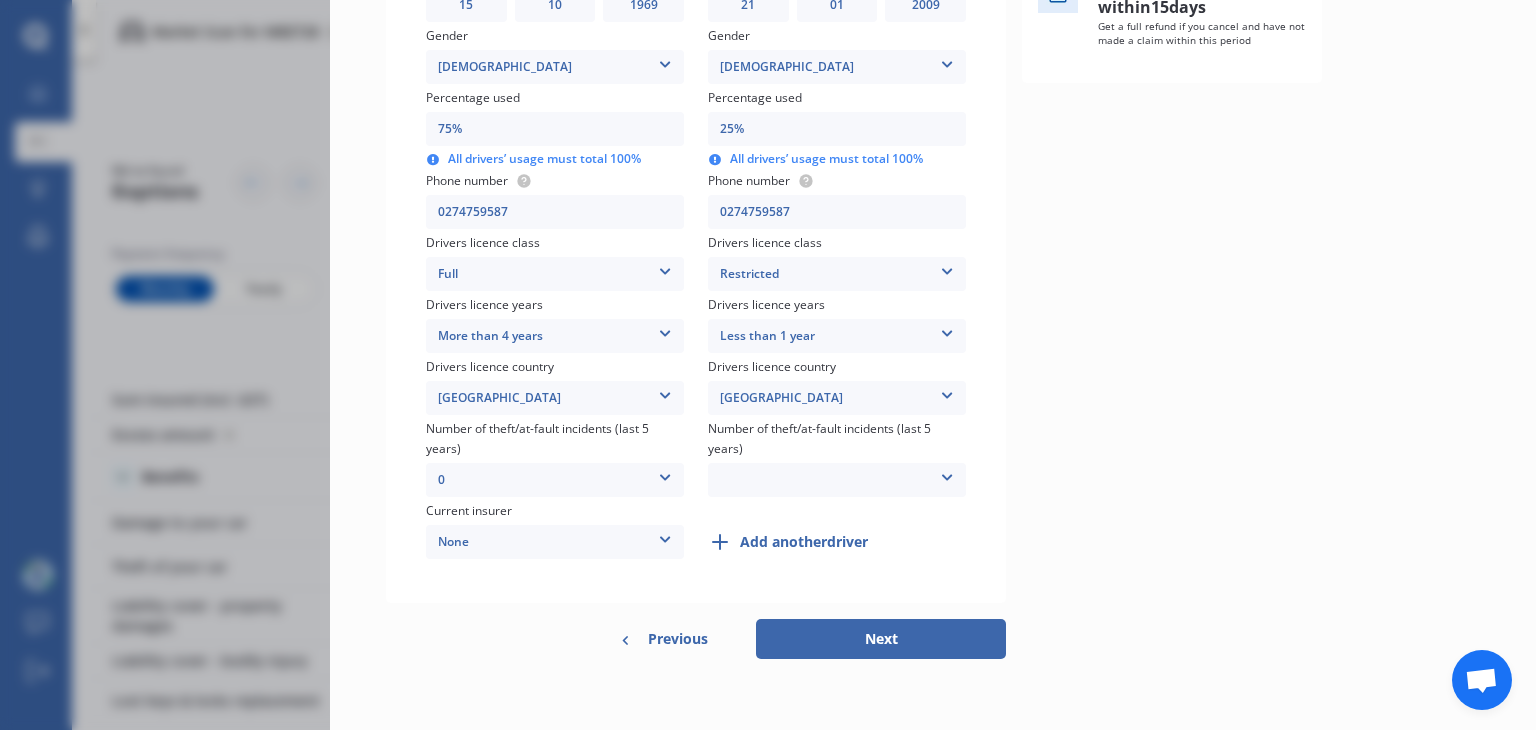 scroll, scrollTop: 564, scrollLeft: 0, axis: vertical 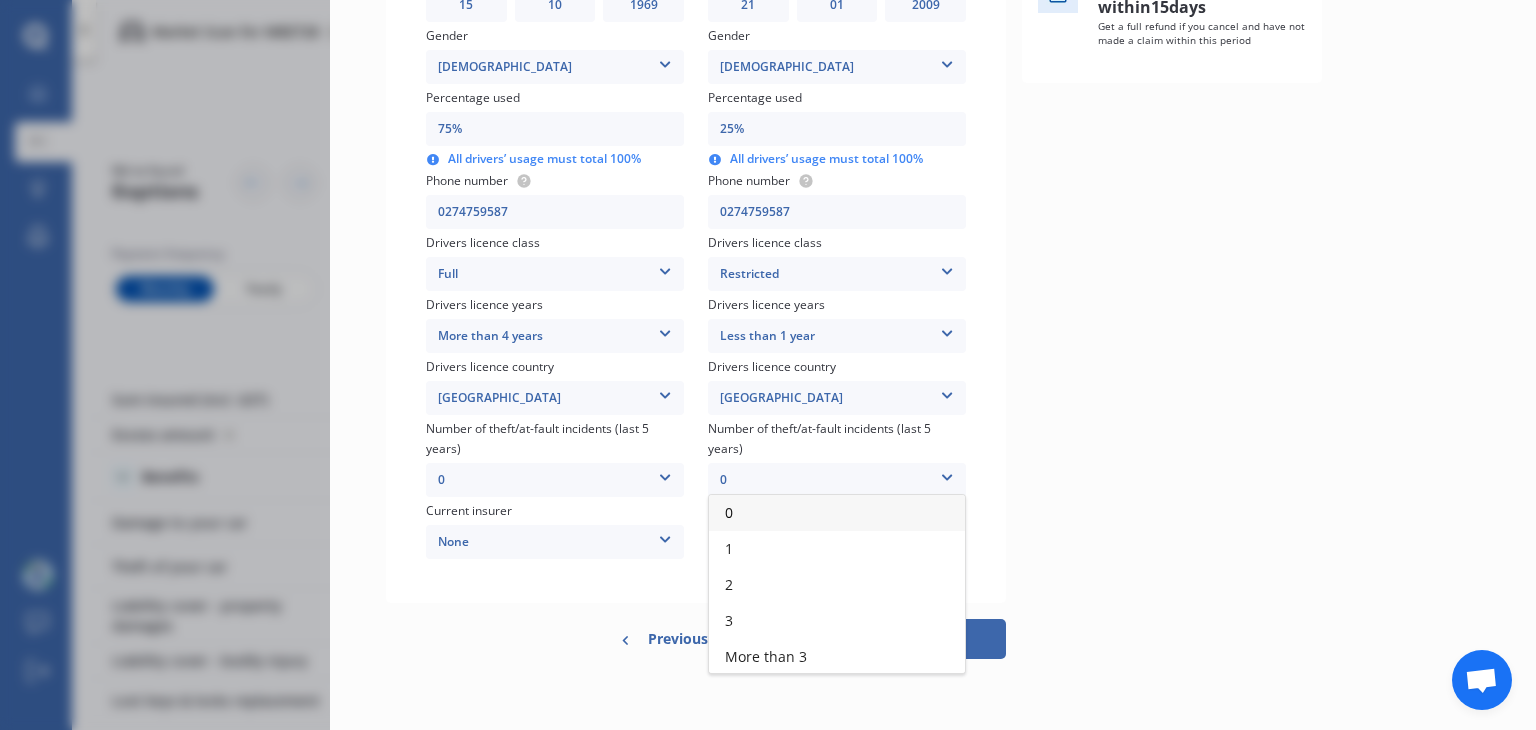 click on "0" at bounding box center (837, 513) 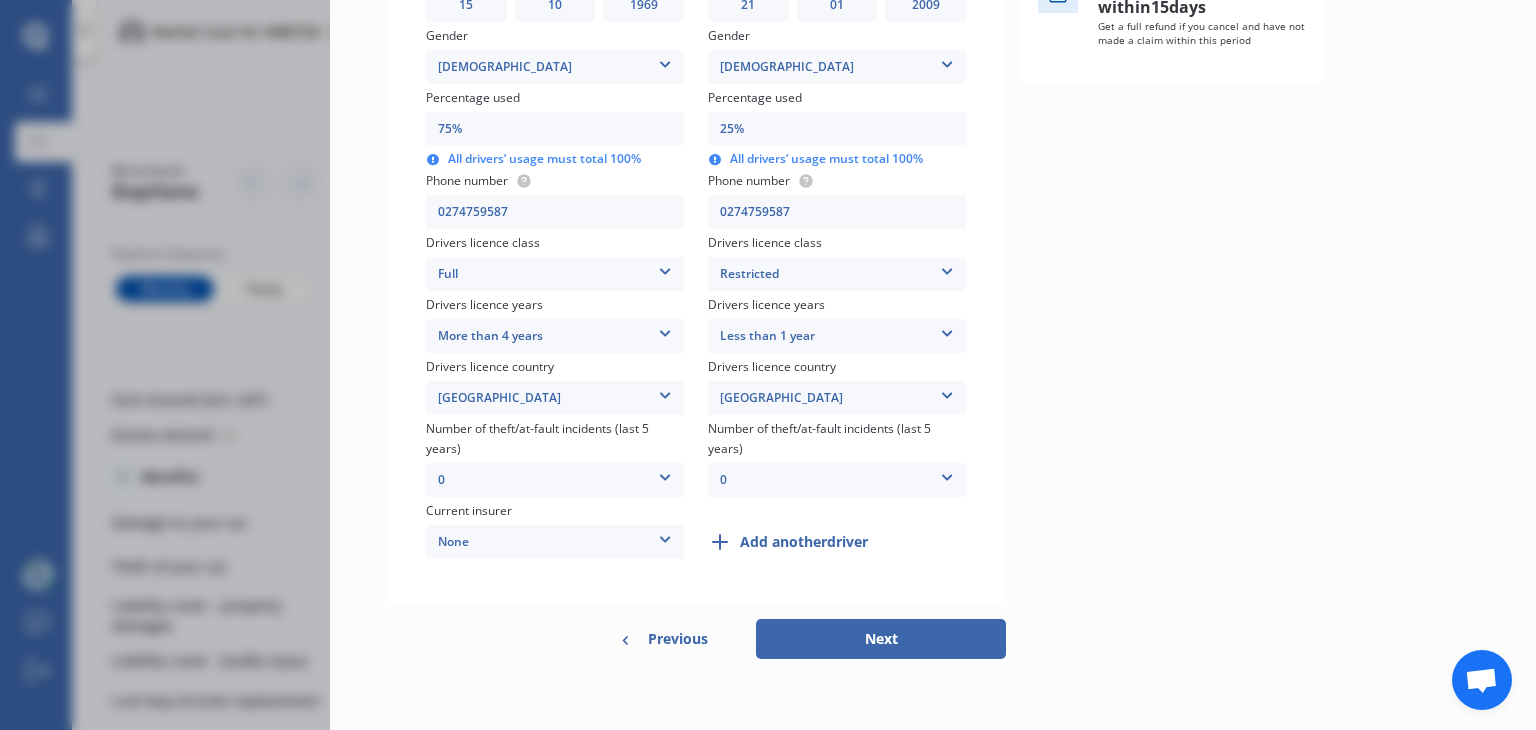 click on "Next" at bounding box center (881, 639) 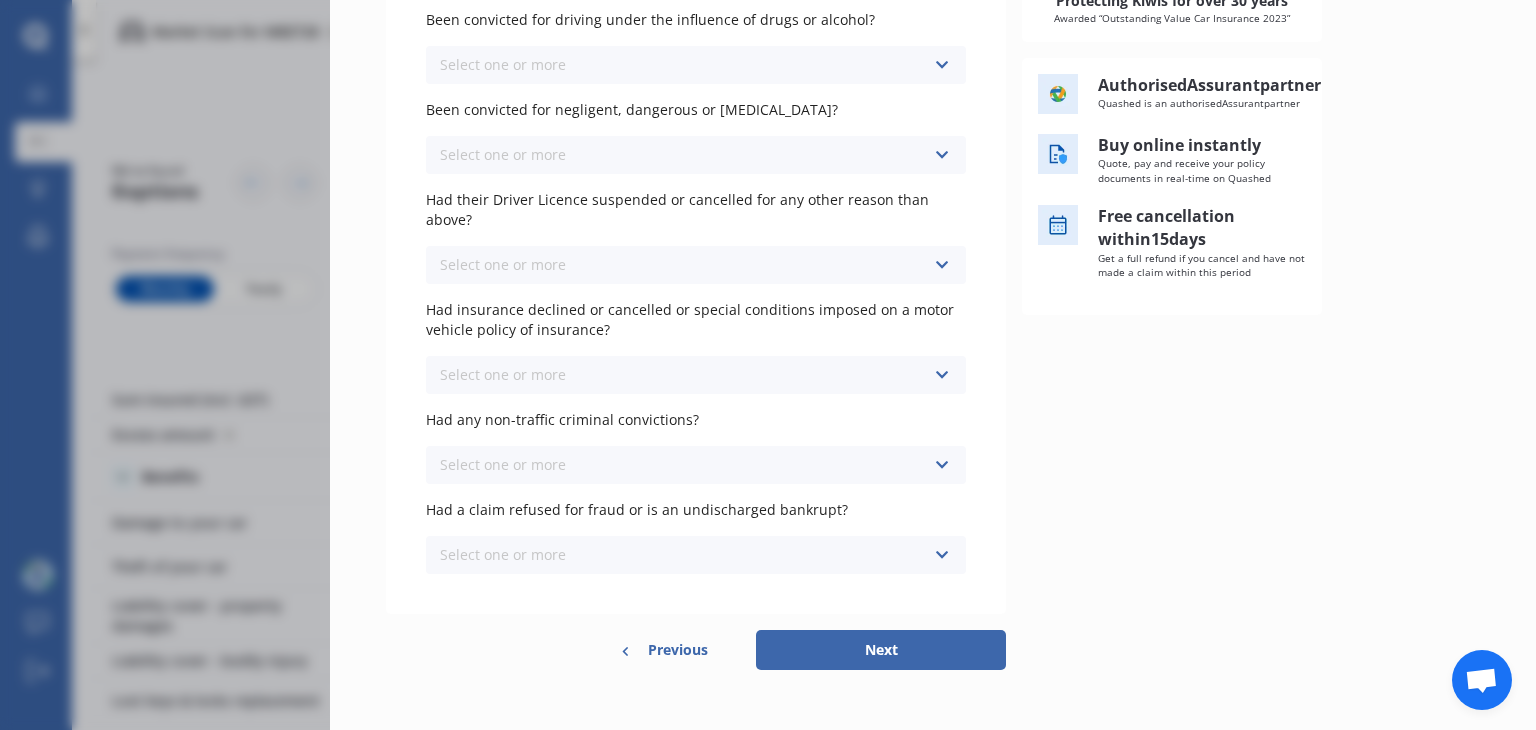 scroll, scrollTop: 0, scrollLeft: 0, axis: both 